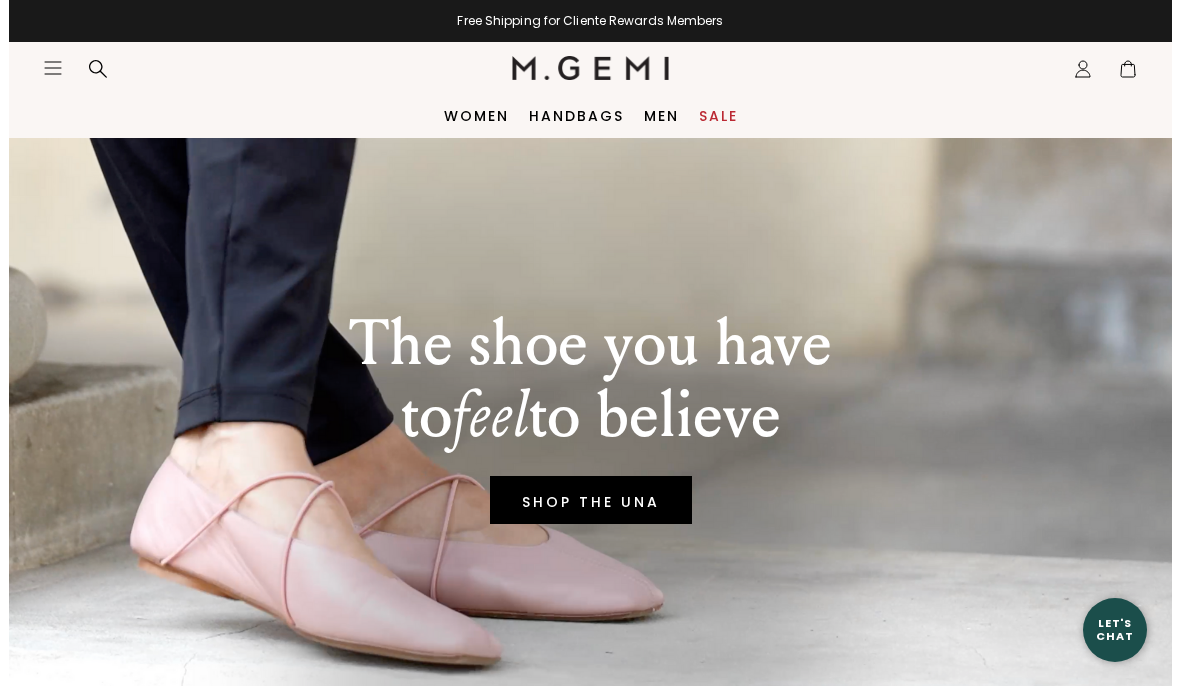 scroll, scrollTop: 0, scrollLeft: 0, axis: both 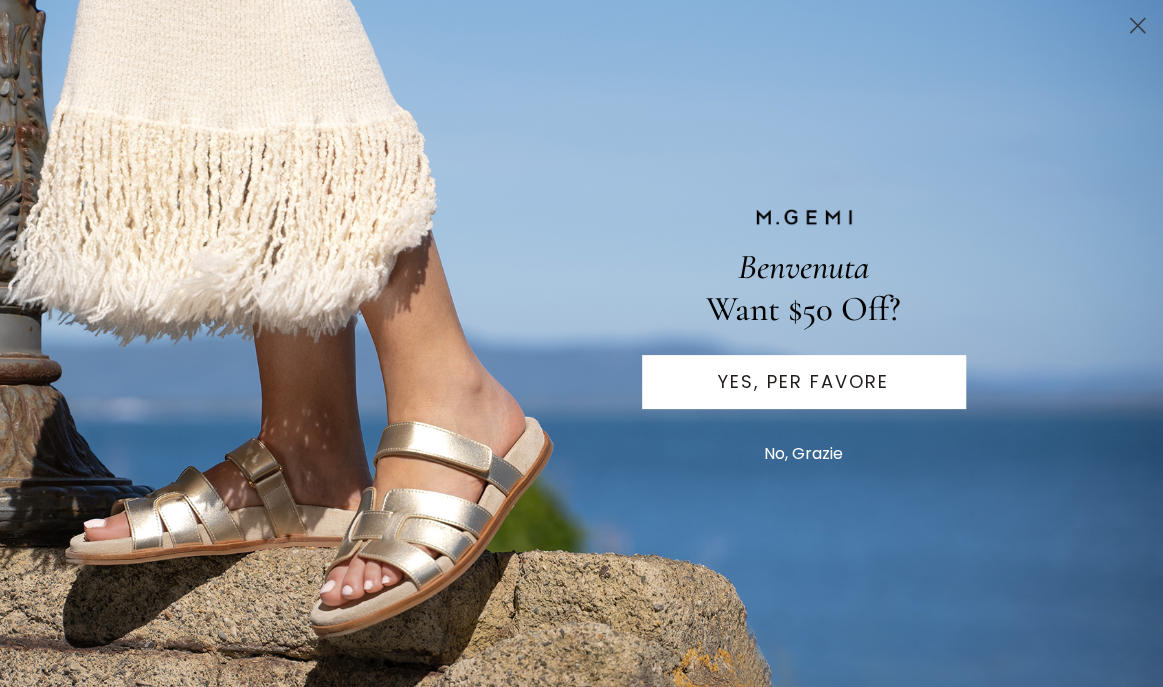 click on "Benvenuta Want $50 Off? YES, PER FAVORE No, Grazie Submit" at bounding box center [581, 343] 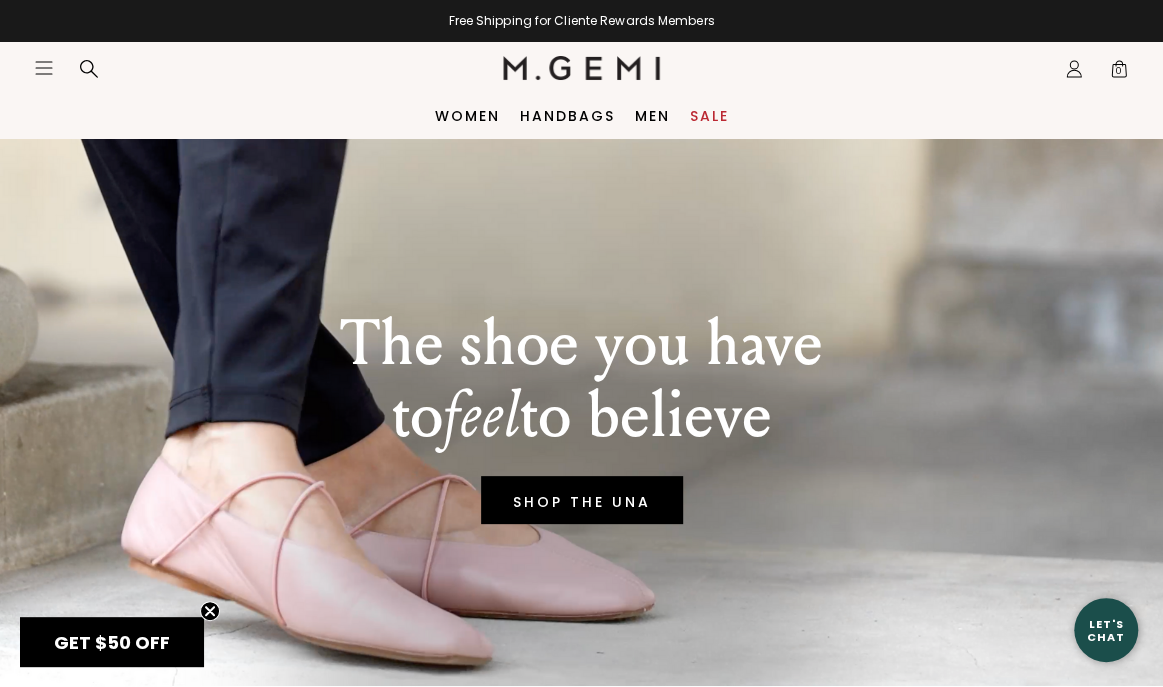 click 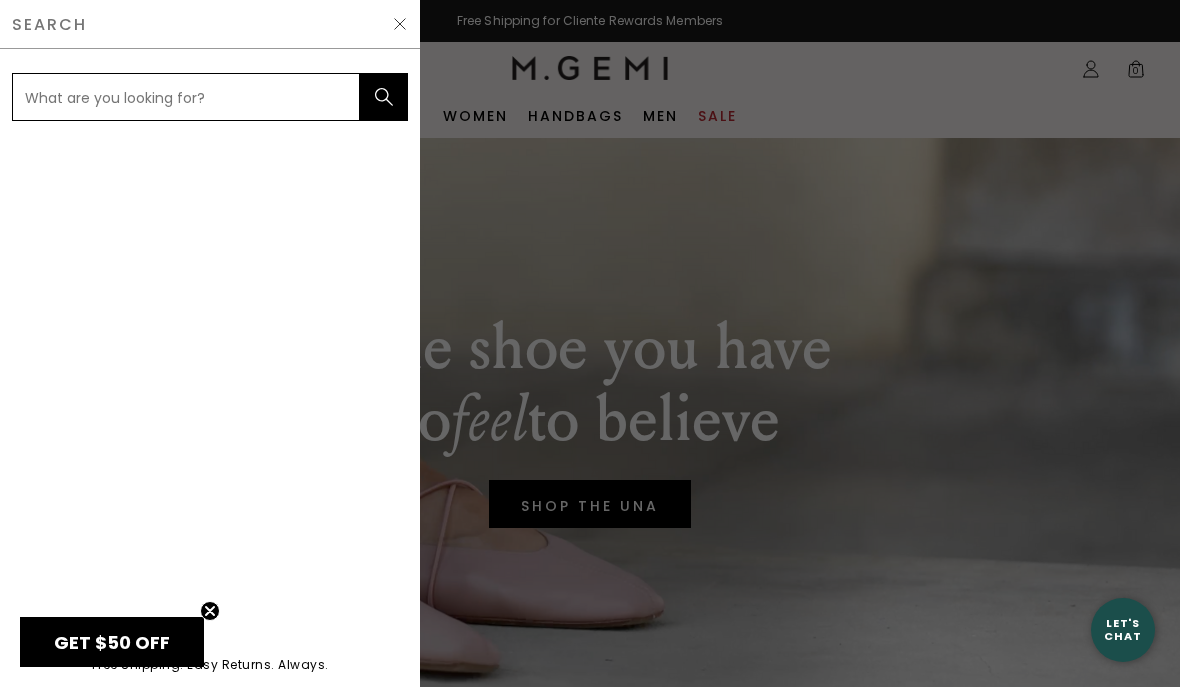 click at bounding box center (186, 97) 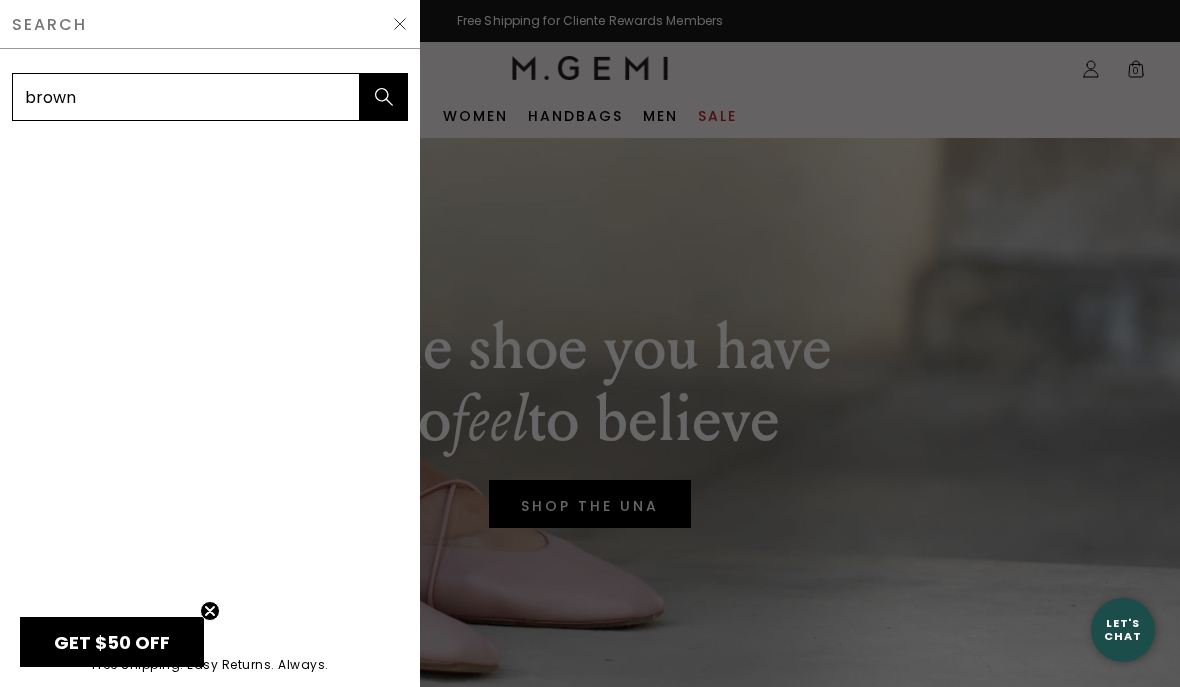 type on "brown" 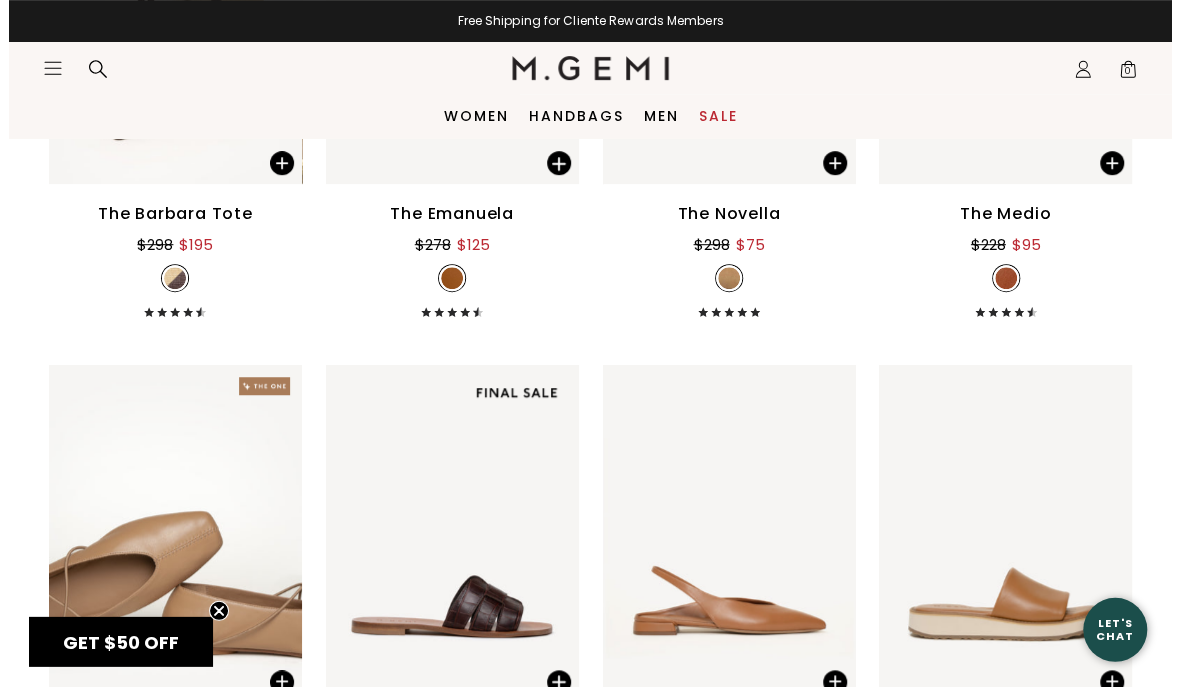 scroll, scrollTop: 416, scrollLeft: 0, axis: vertical 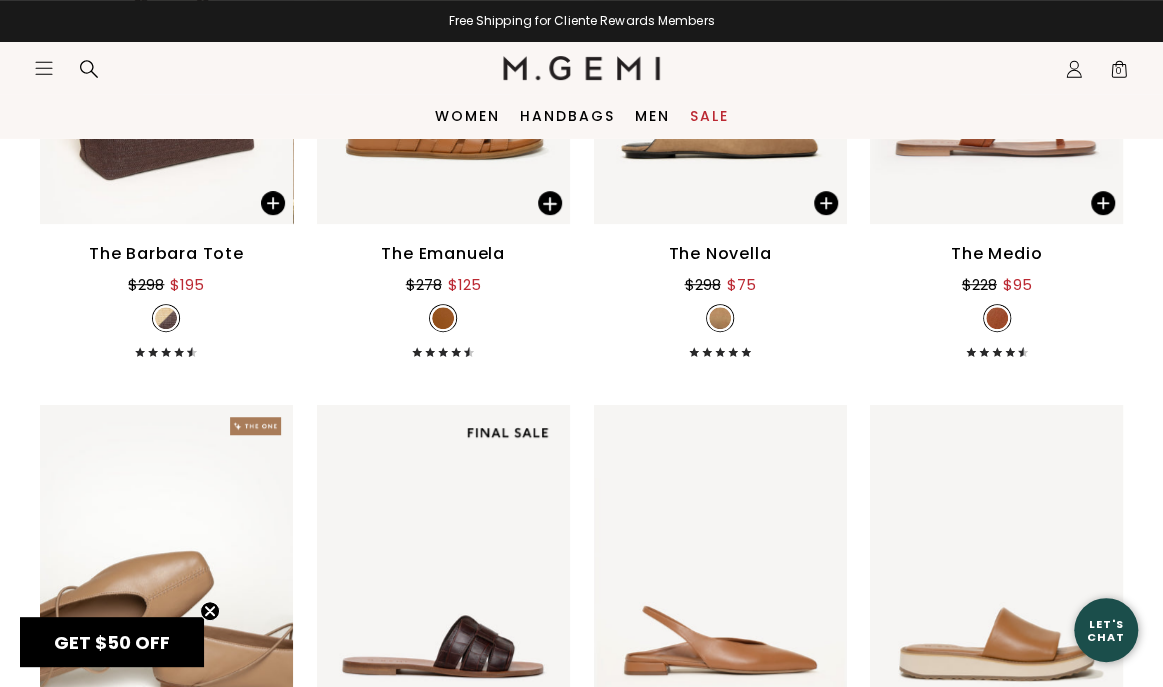 click on "Icons/20x20/hamburger@2x" 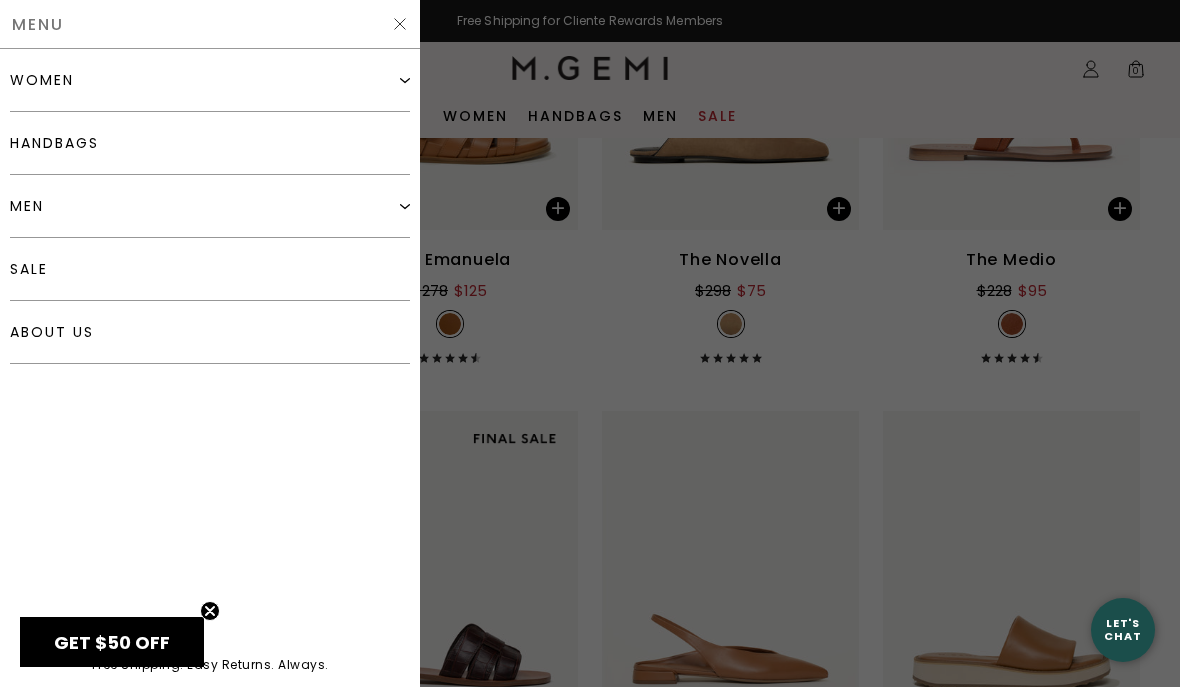 click on "women" at bounding box center (42, 80) 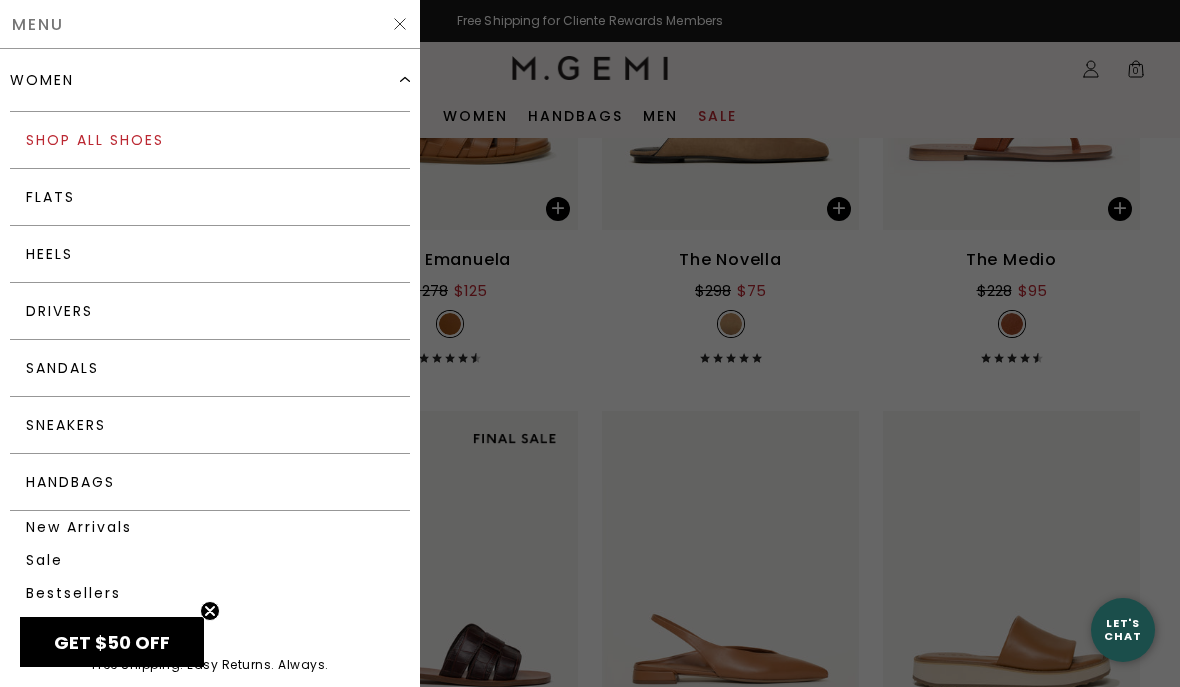 click on "Shop All Shoes" at bounding box center [210, 140] 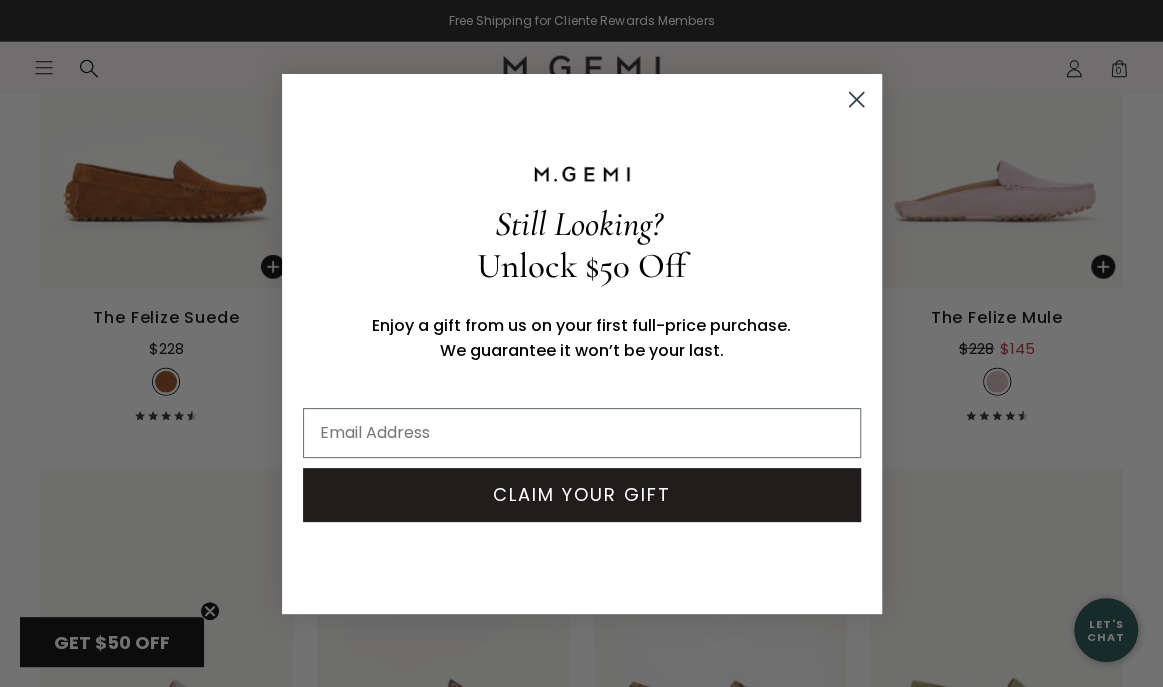 scroll, scrollTop: 9360, scrollLeft: 0, axis: vertical 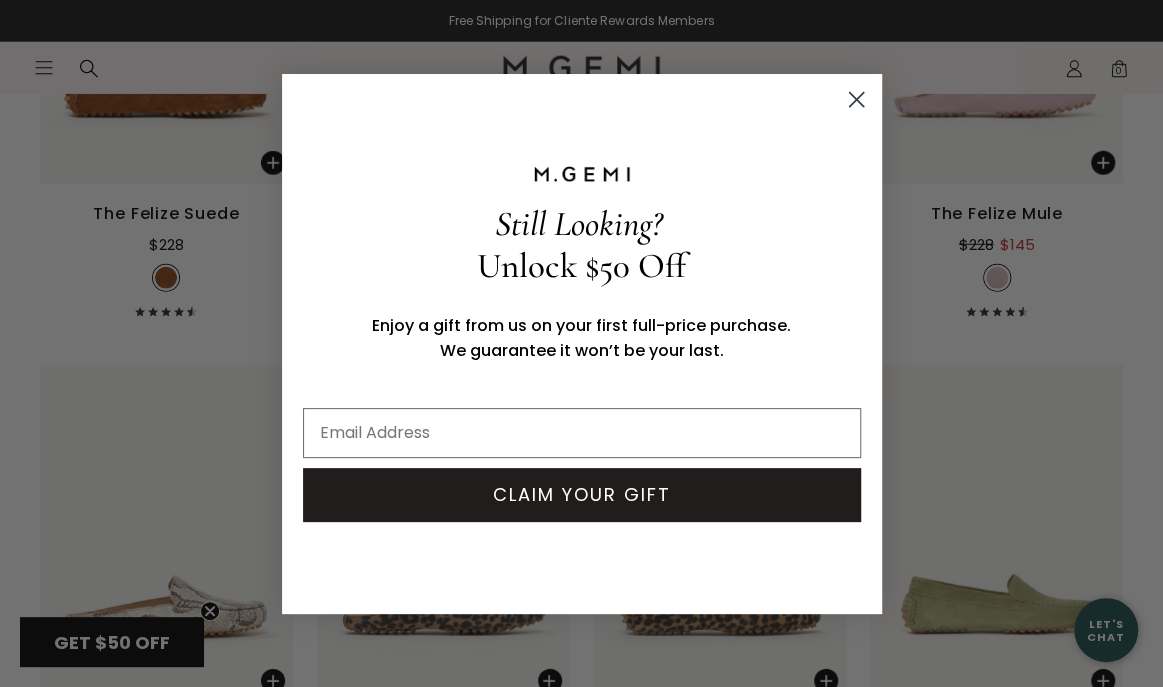 click 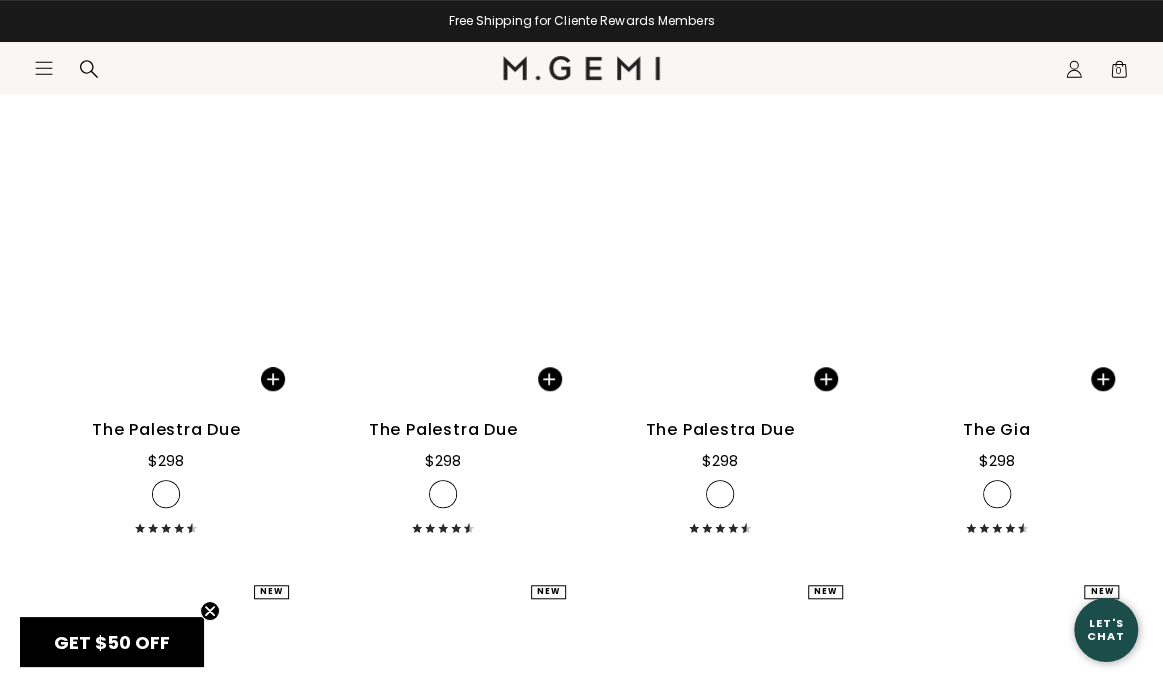 scroll, scrollTop: 14352, scrollLeft: 0, axis: vertical 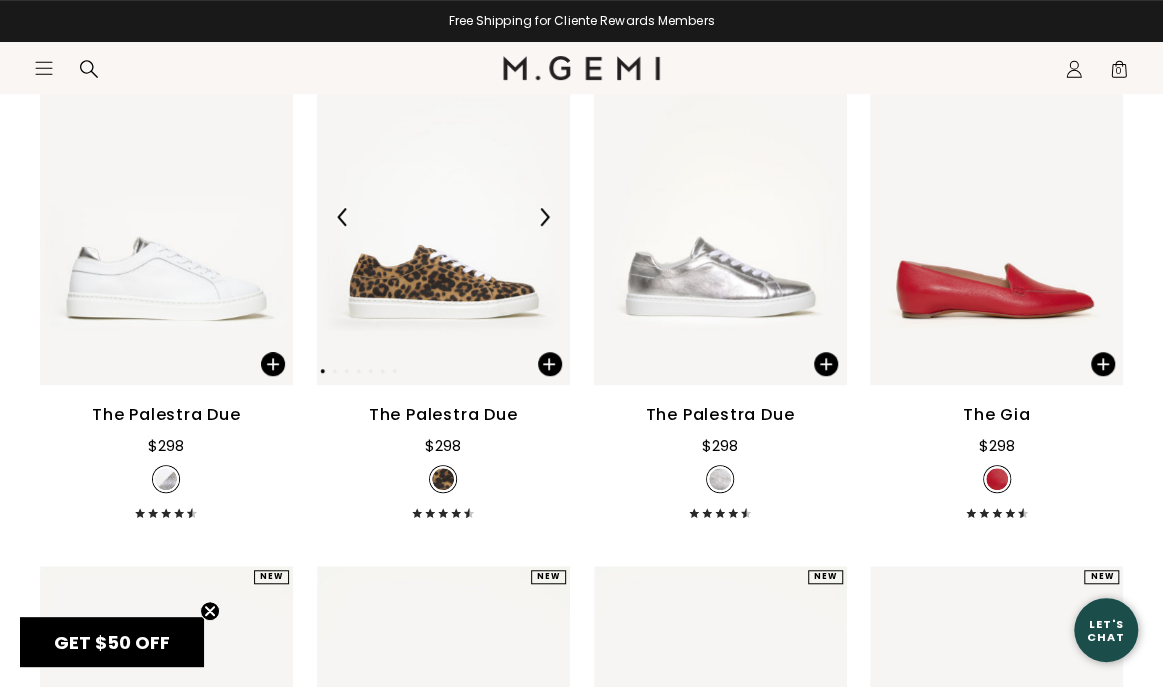 click at bounding box center (443, 216) 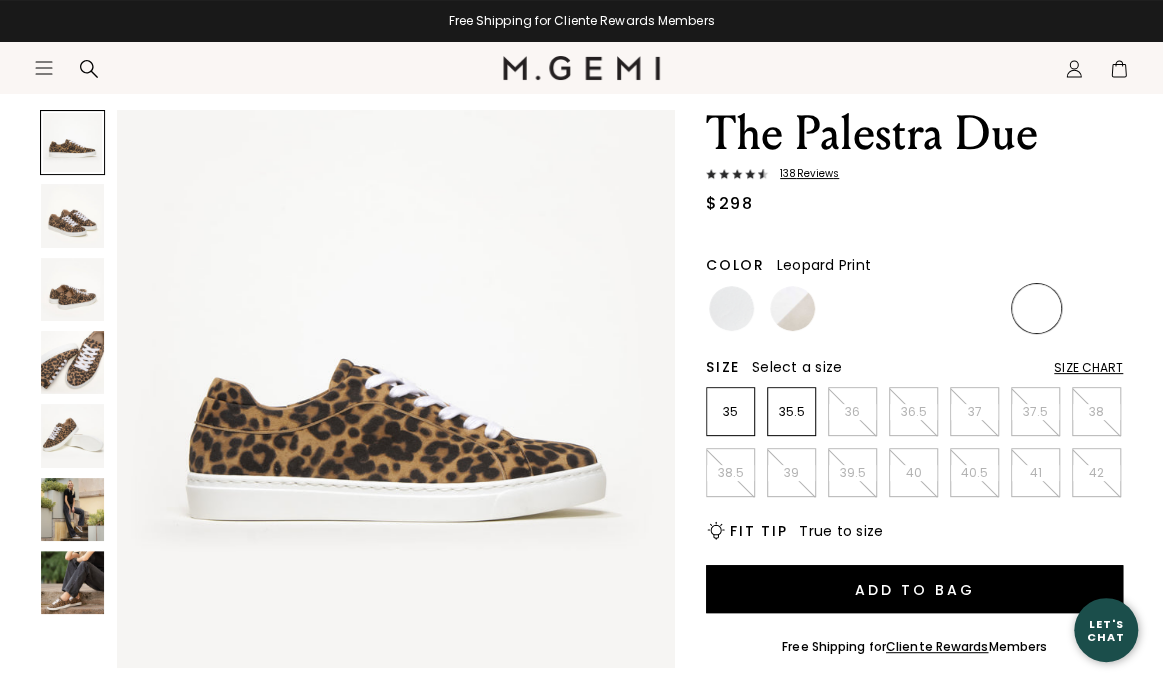 scroll, scrollTop: 104, scrollLeft: 0, axis: vertical 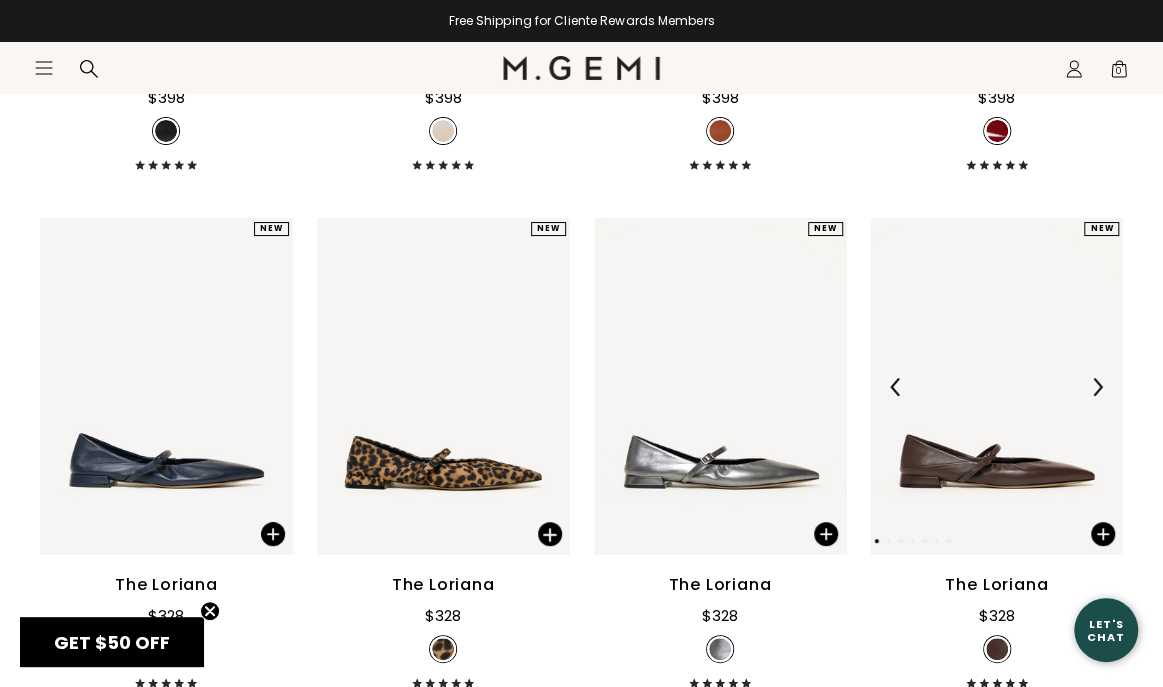 click at bounding box center (1097, 387) 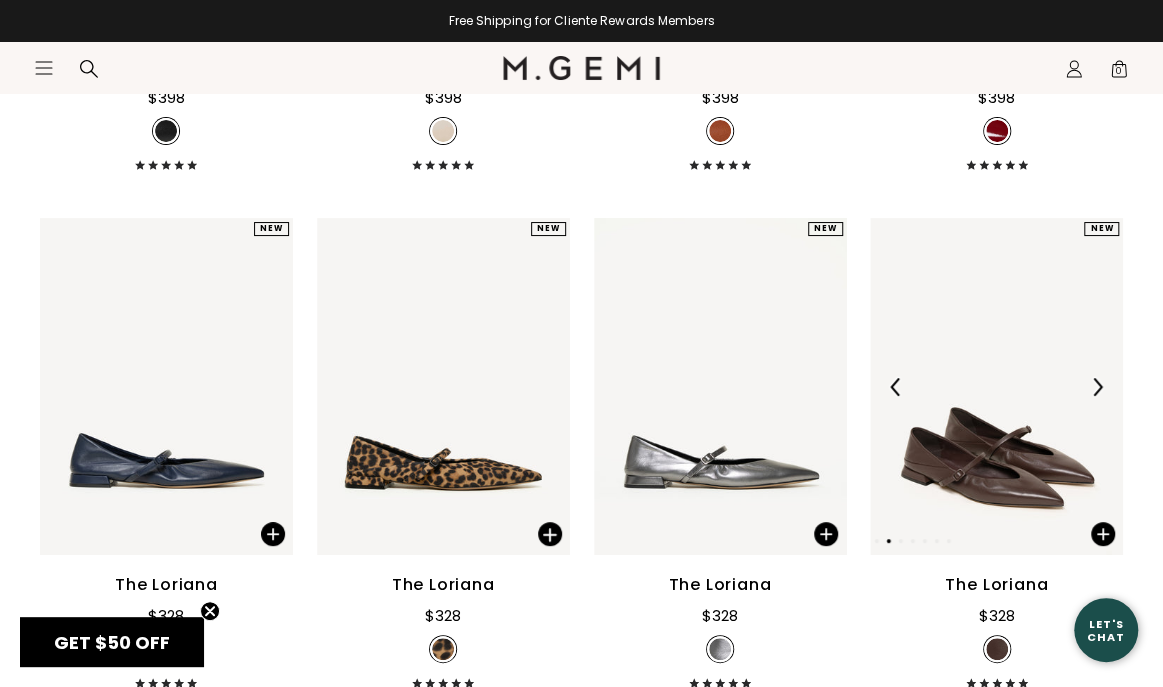 click at bounding box center [1097, 387] 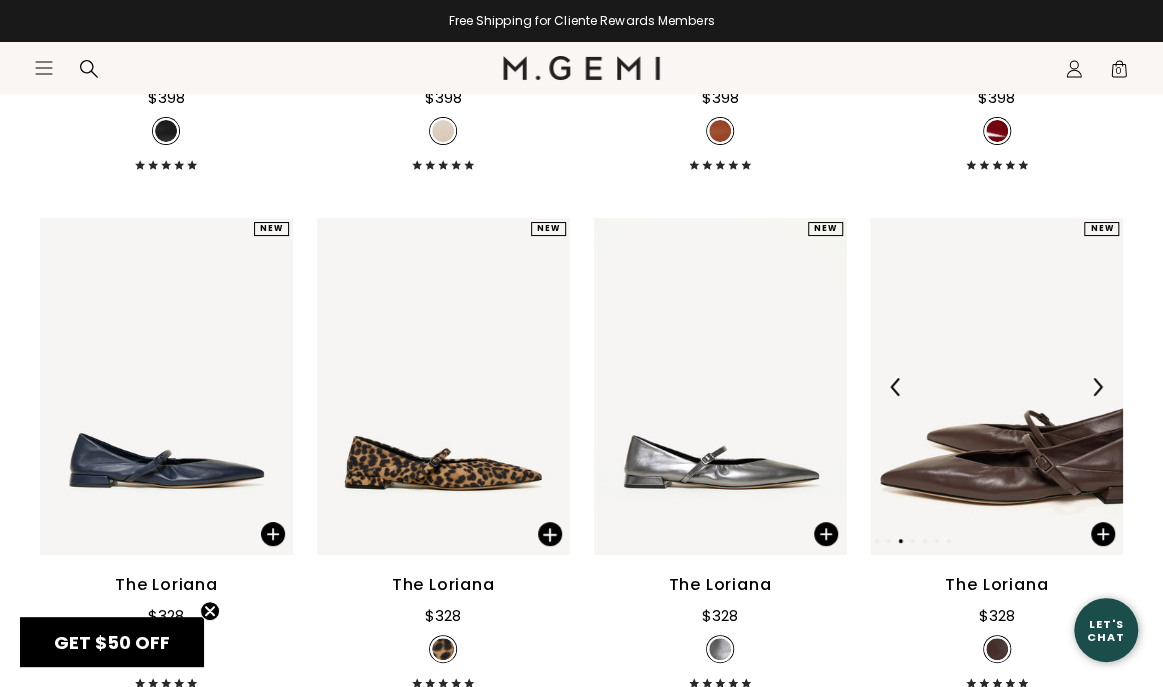 click at bounding box center (1097, 387) 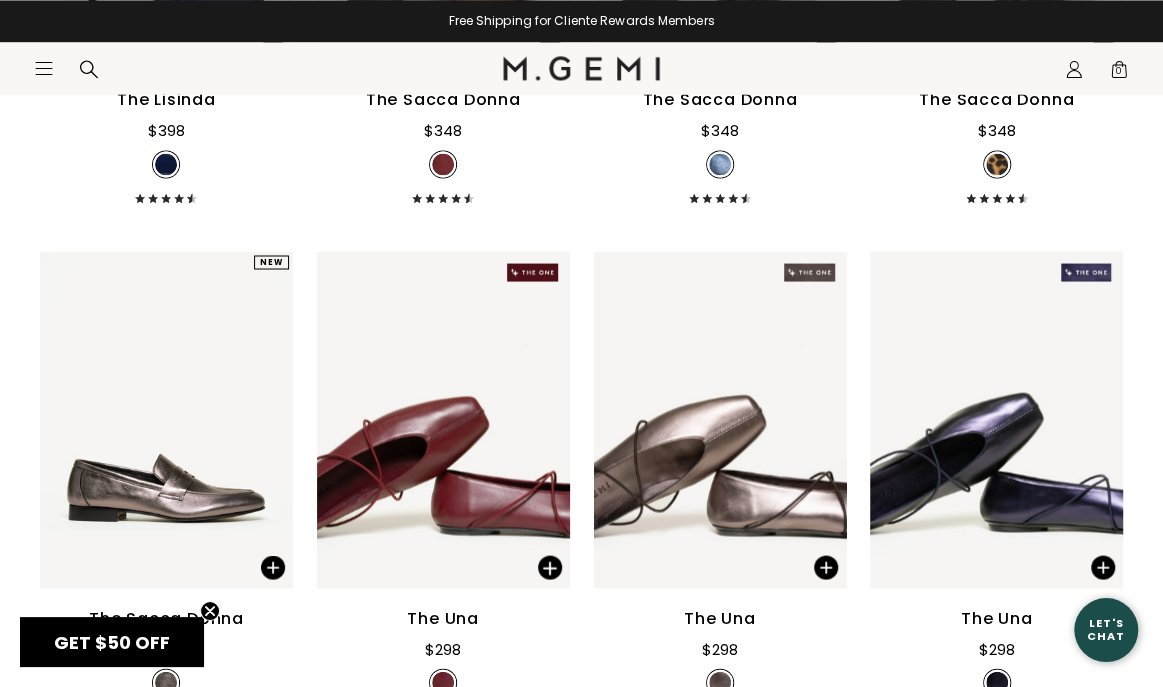 scroll, scrollTop: 22480, scrollLeft: 0, axis: vertical 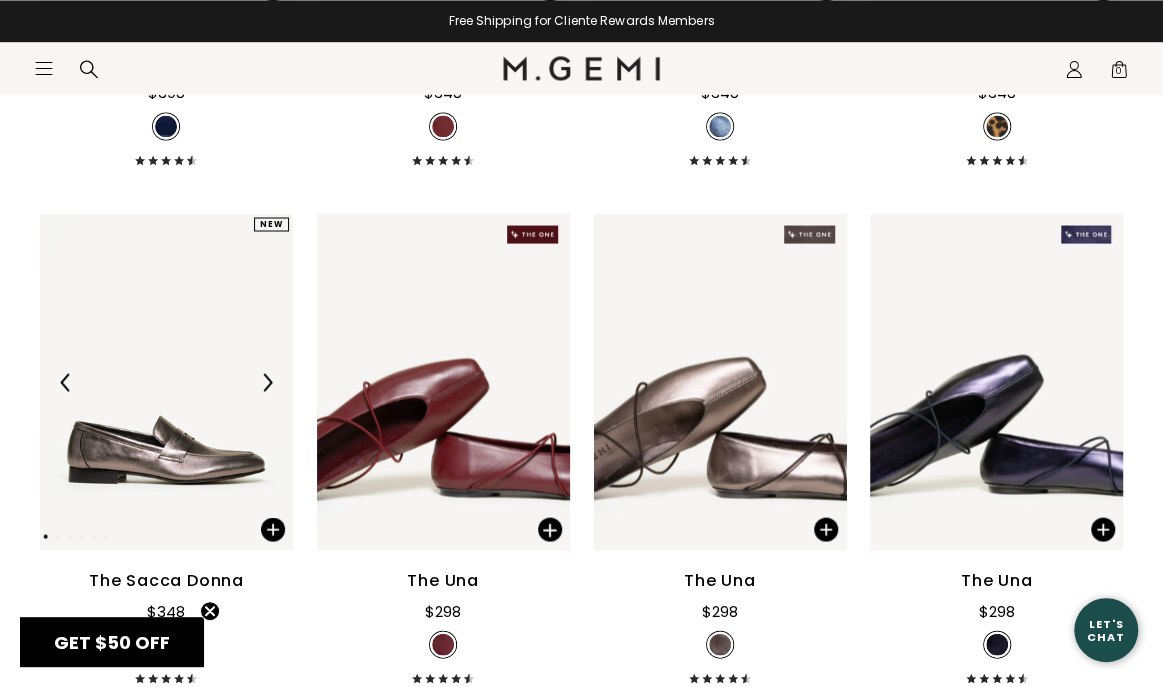 click at bounding box center [267, 382] 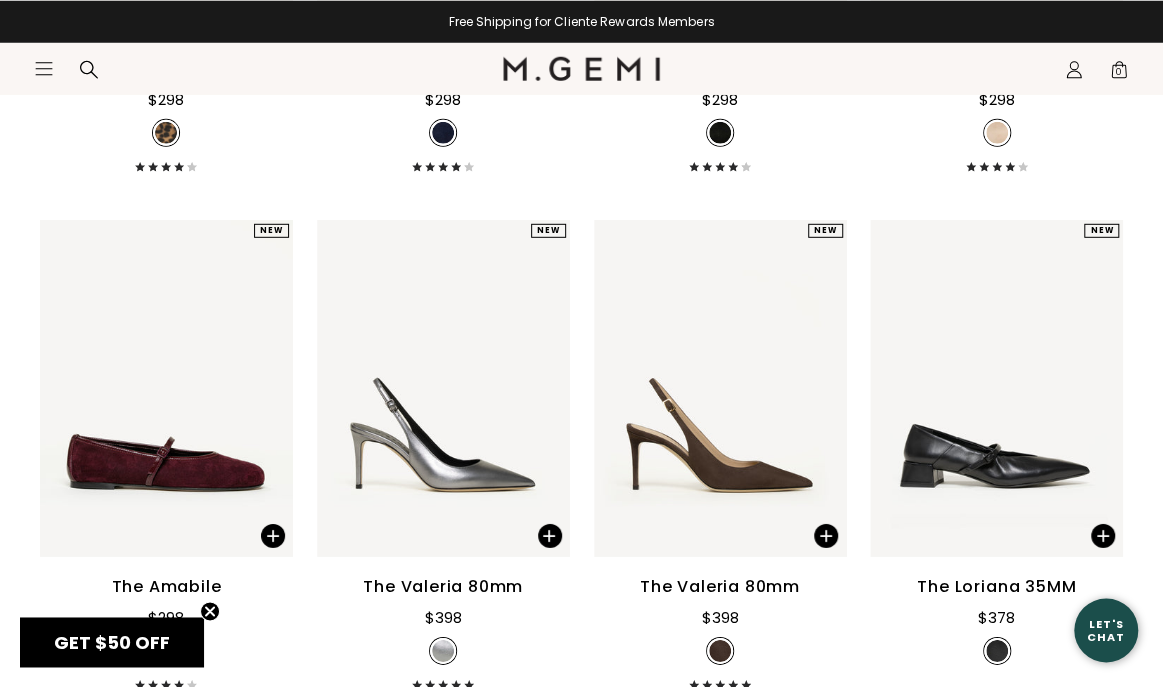 scroll, scrollTop: 23624, scrollLeft: 0, axis: vertical 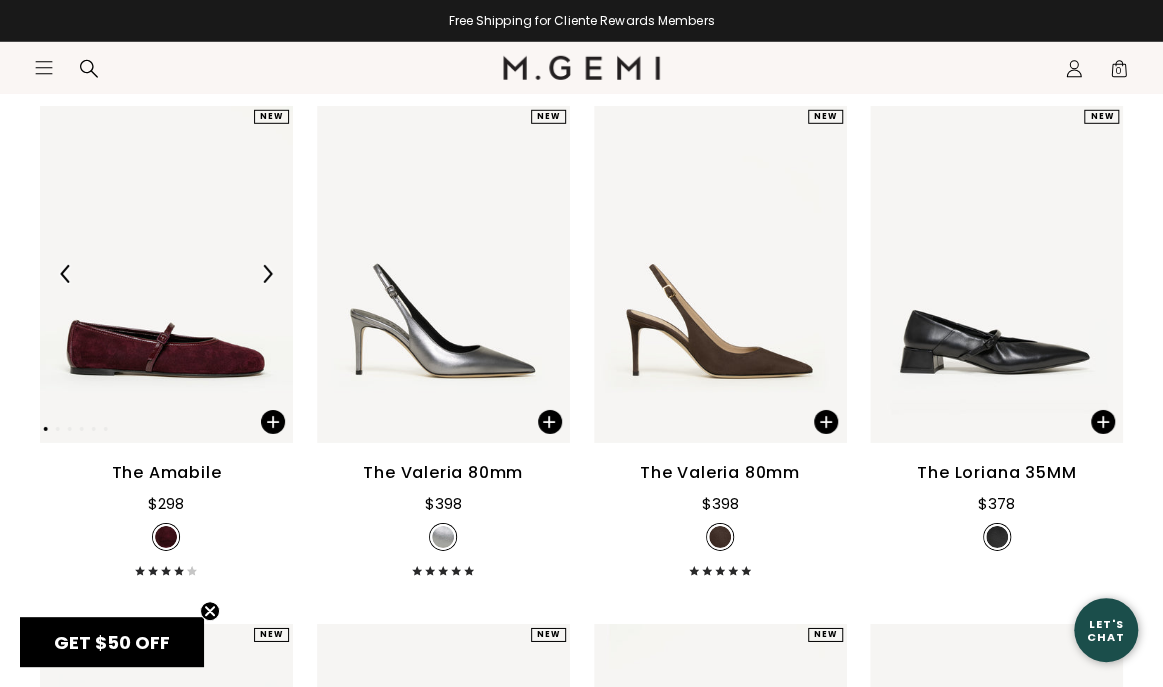 click at bounding box center (267, 274) 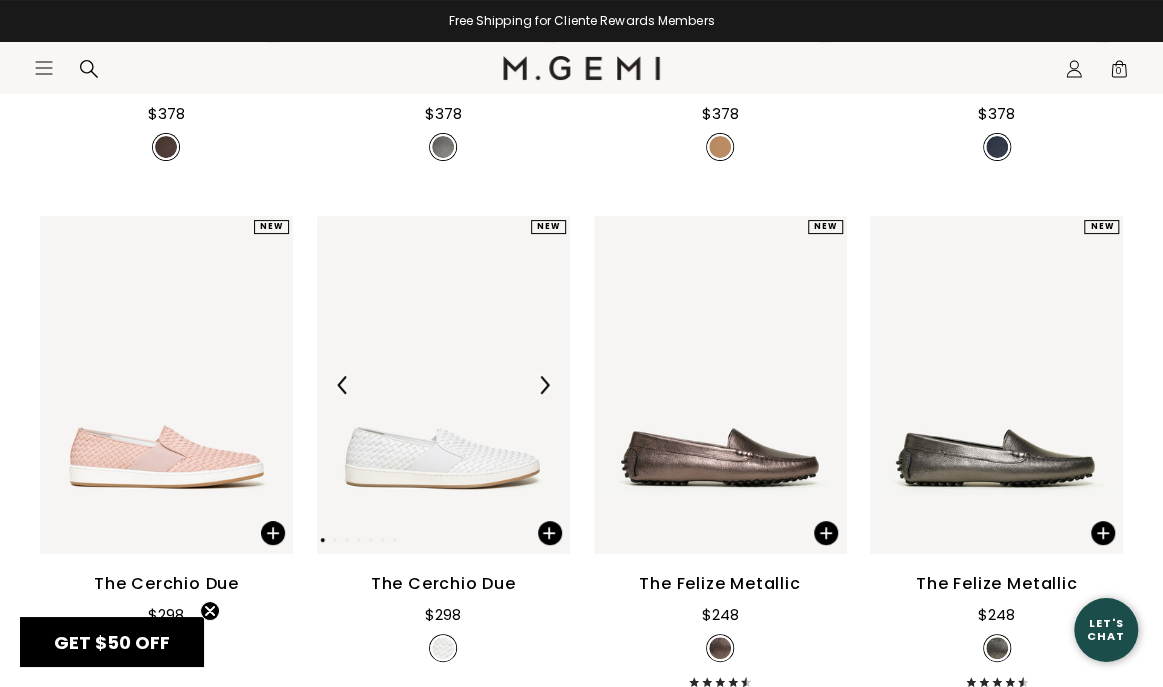 scroll, scrollTop: 24664, scrollLeft: 0, axis: vertical 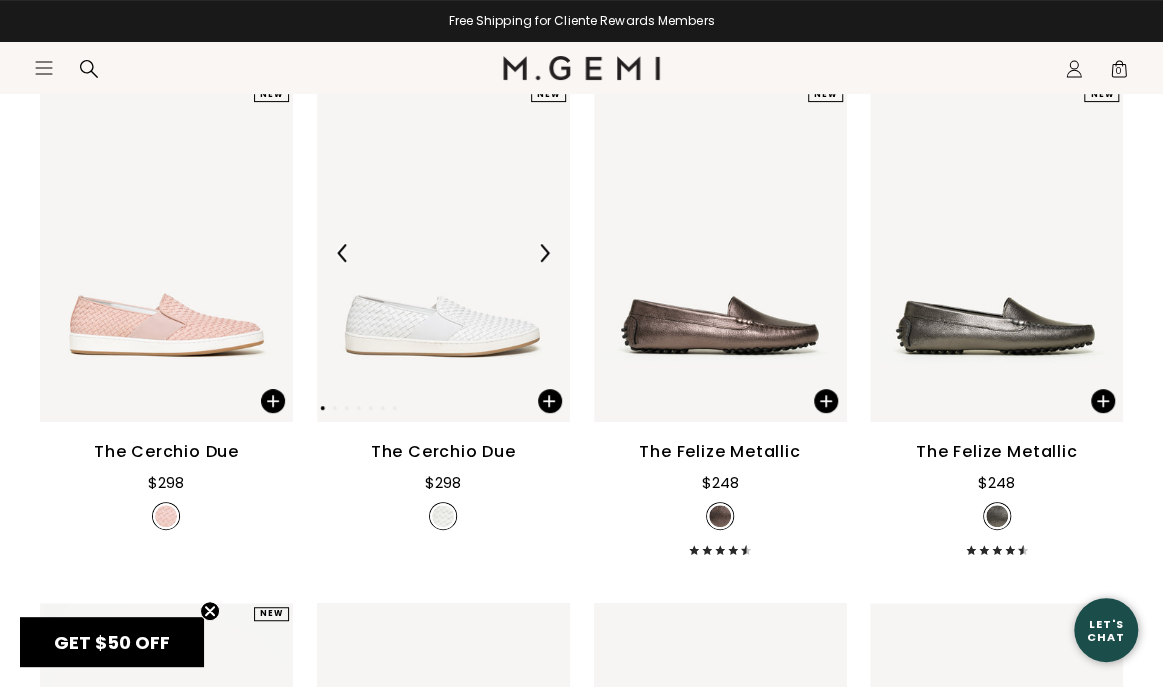 click at bounding box center [443, 252] 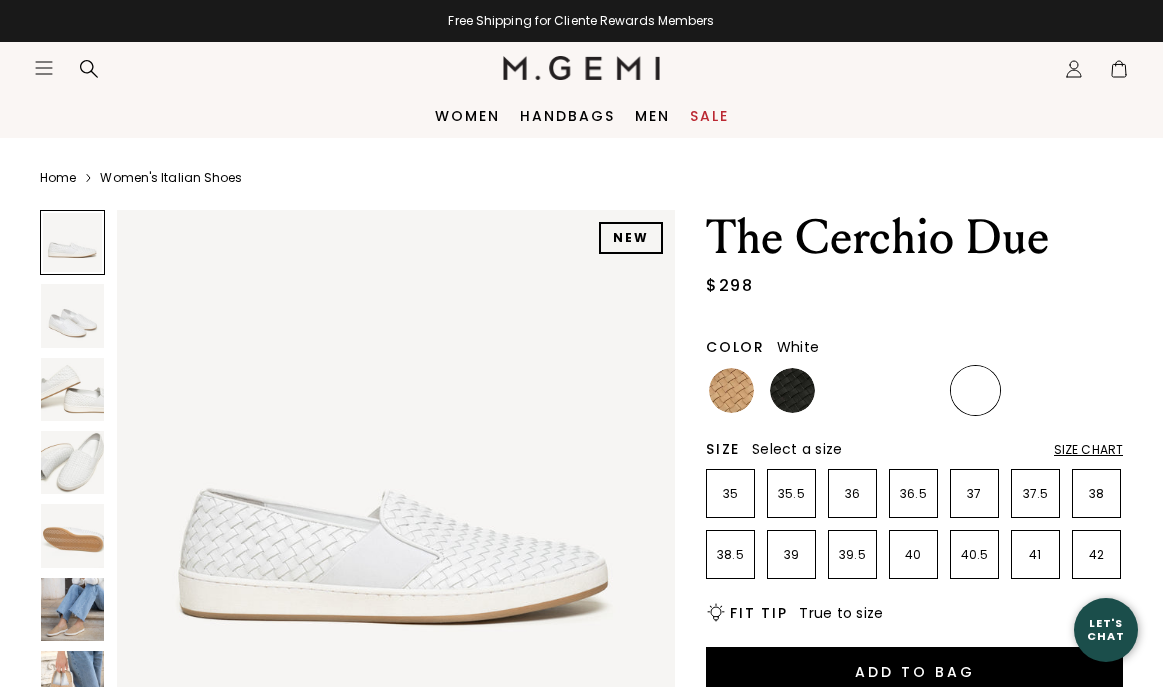 scroll, scrollTop: 0, scrollLeft: 0, axis: both 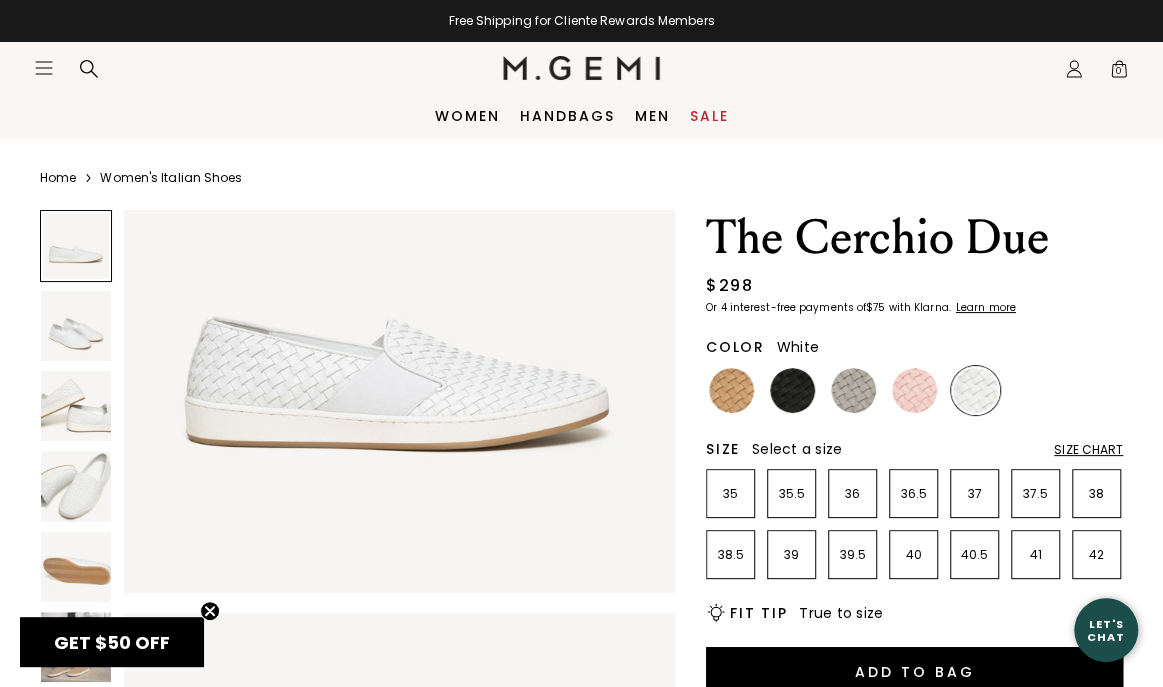 click at bounding box center [76, 486] 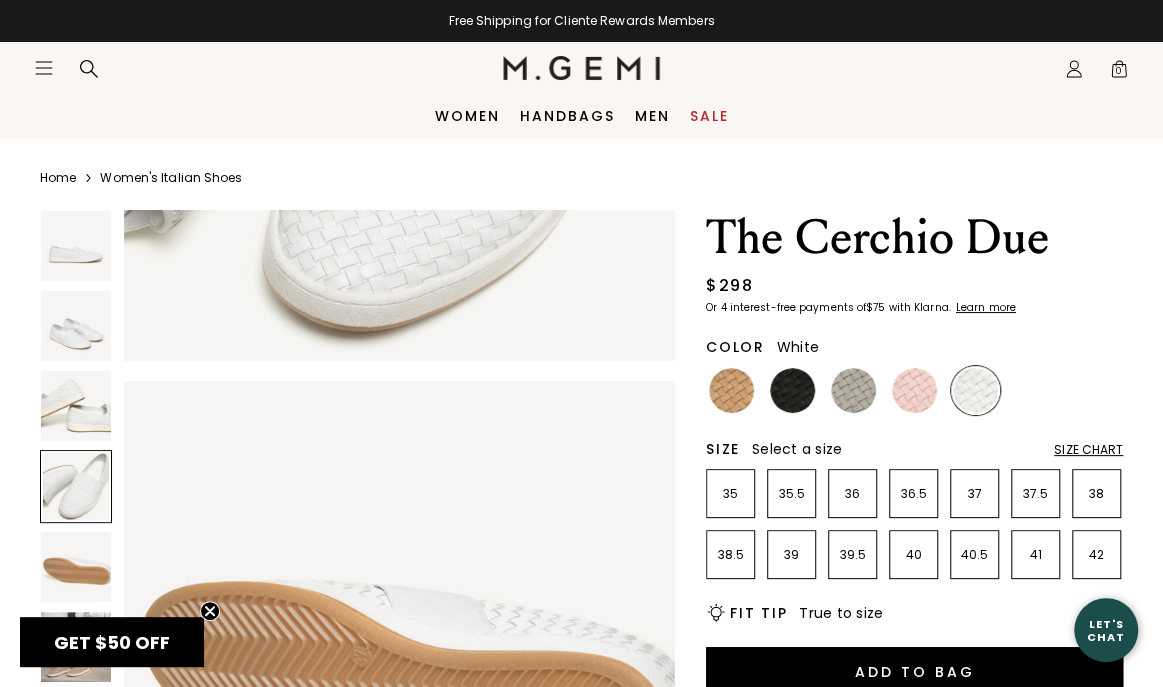 scroll, scrollTop: 2392, scrollLeft: 0, axis: vertical 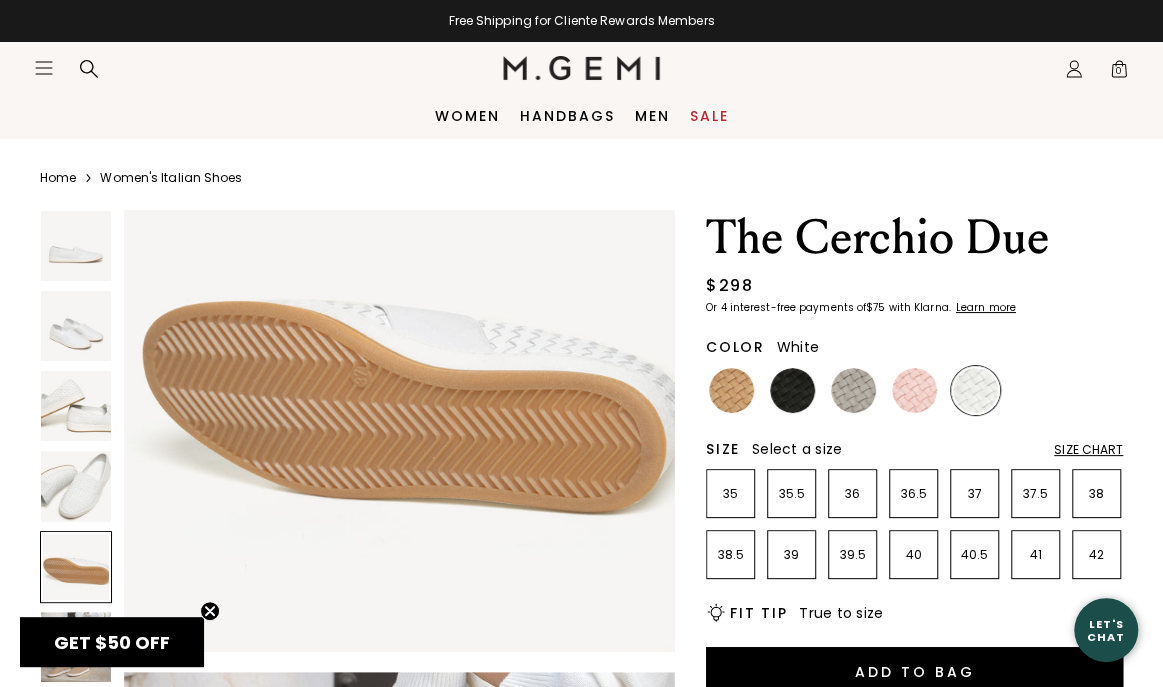 click at bounding box center (76, 486) 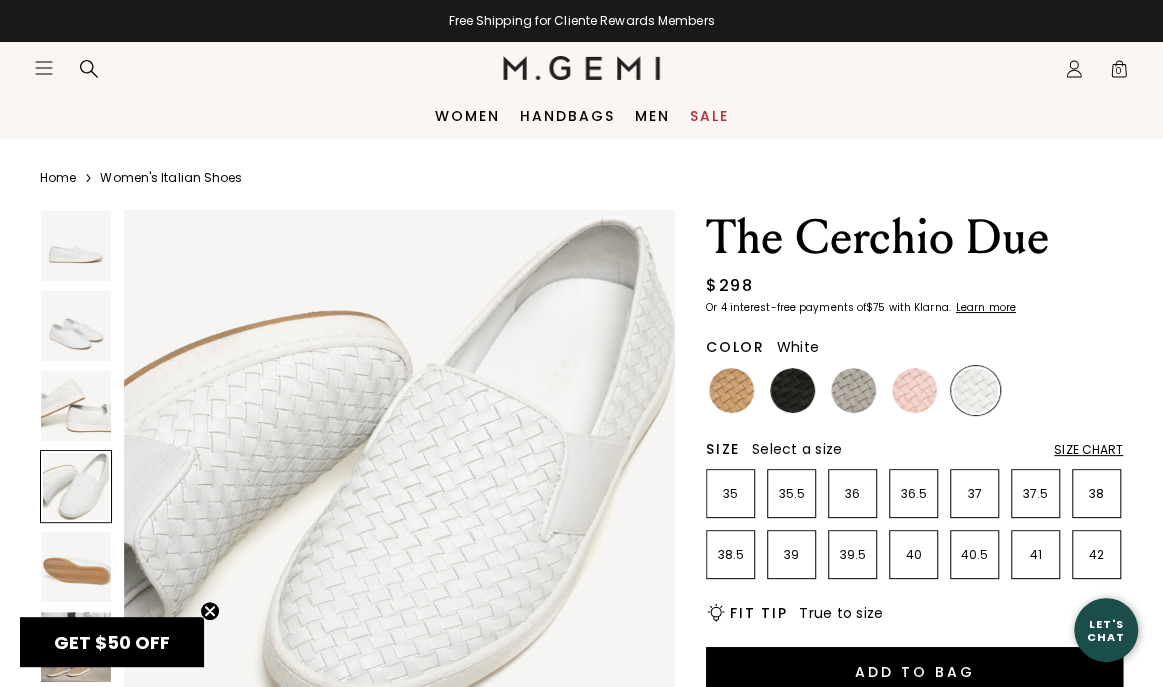 scroll, scrollTop: 1720, scrollLeft: 0, axis: vertical 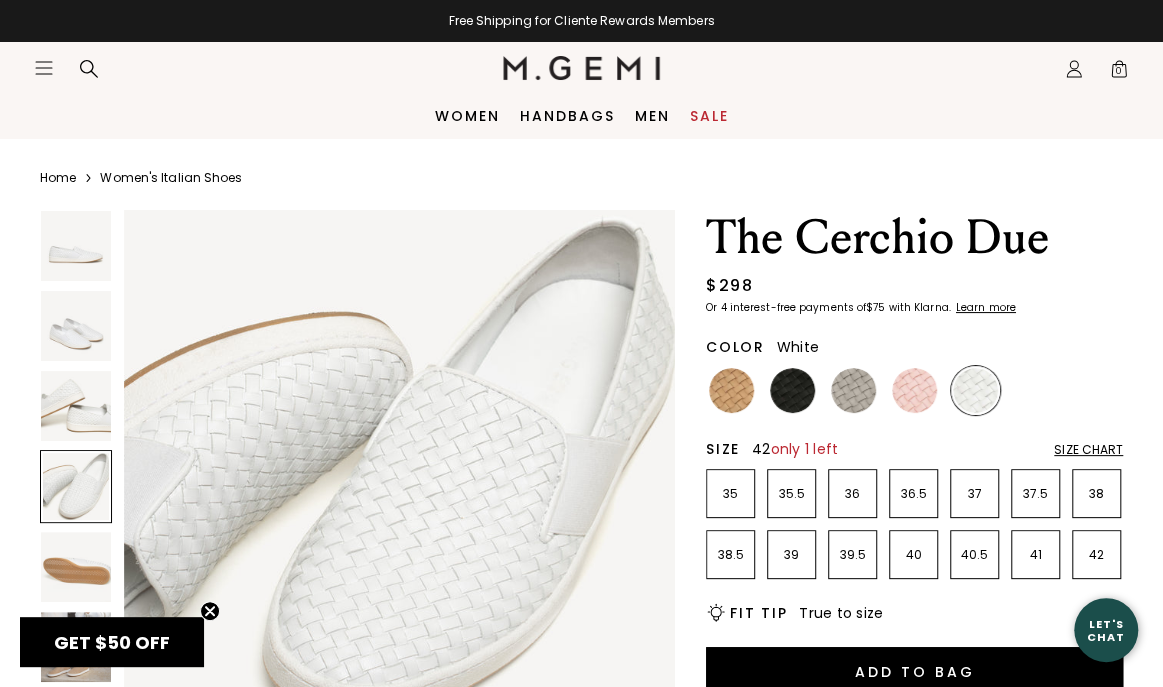 click on "42" at bounding box center (1096, 555) 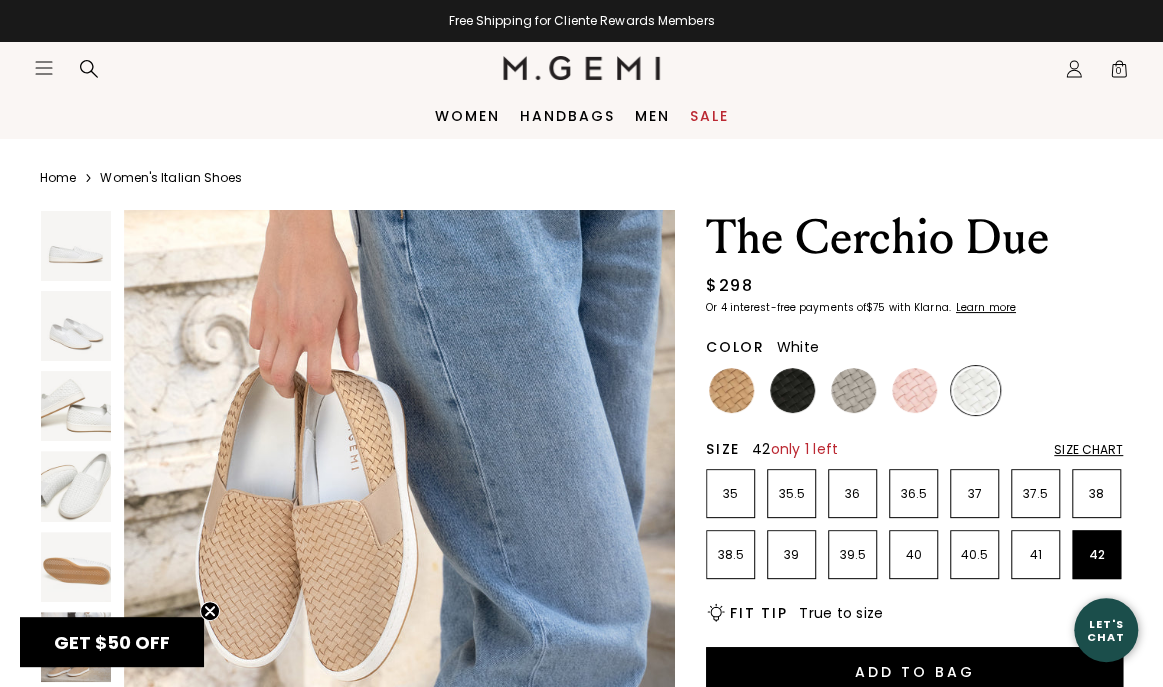 scroll, scrollTop: 3479, scrollLeft: 0, axis: vertical 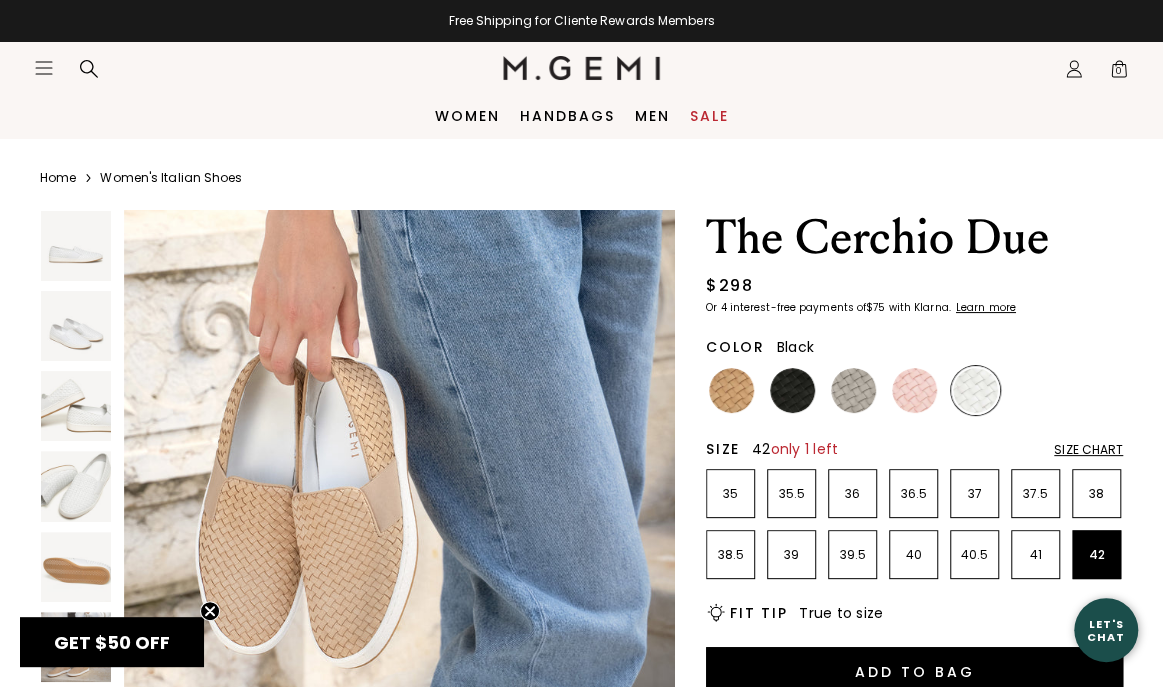 click at bounding box center (792, 390) 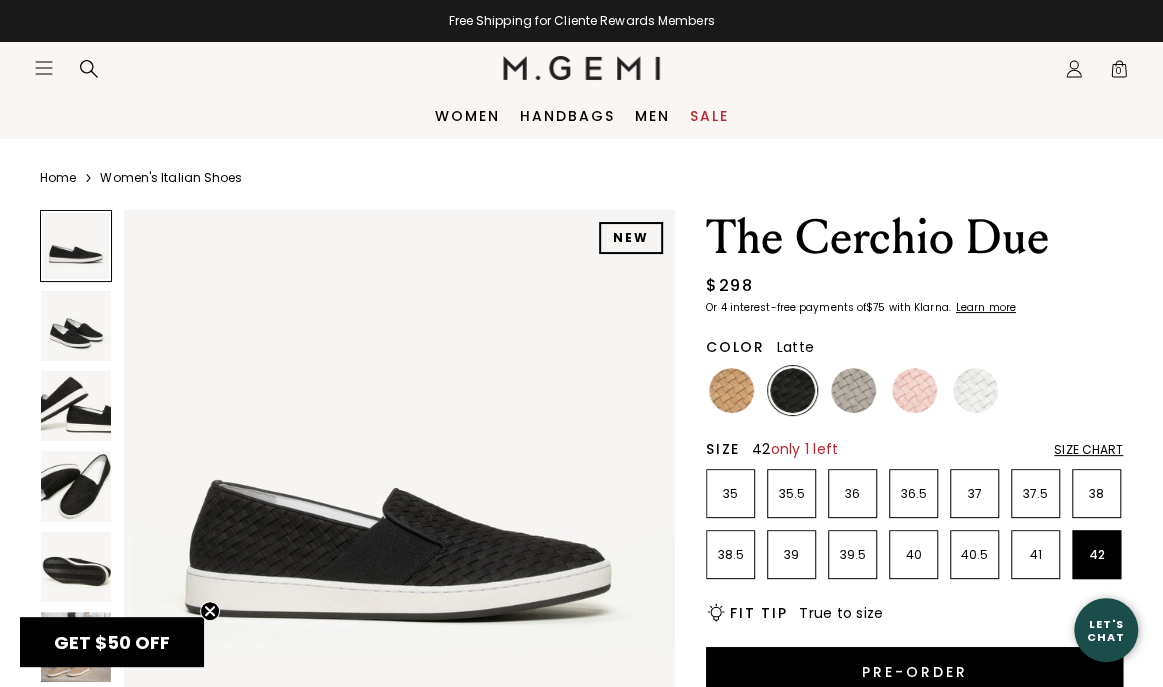 click at bounding box center [731, 390] 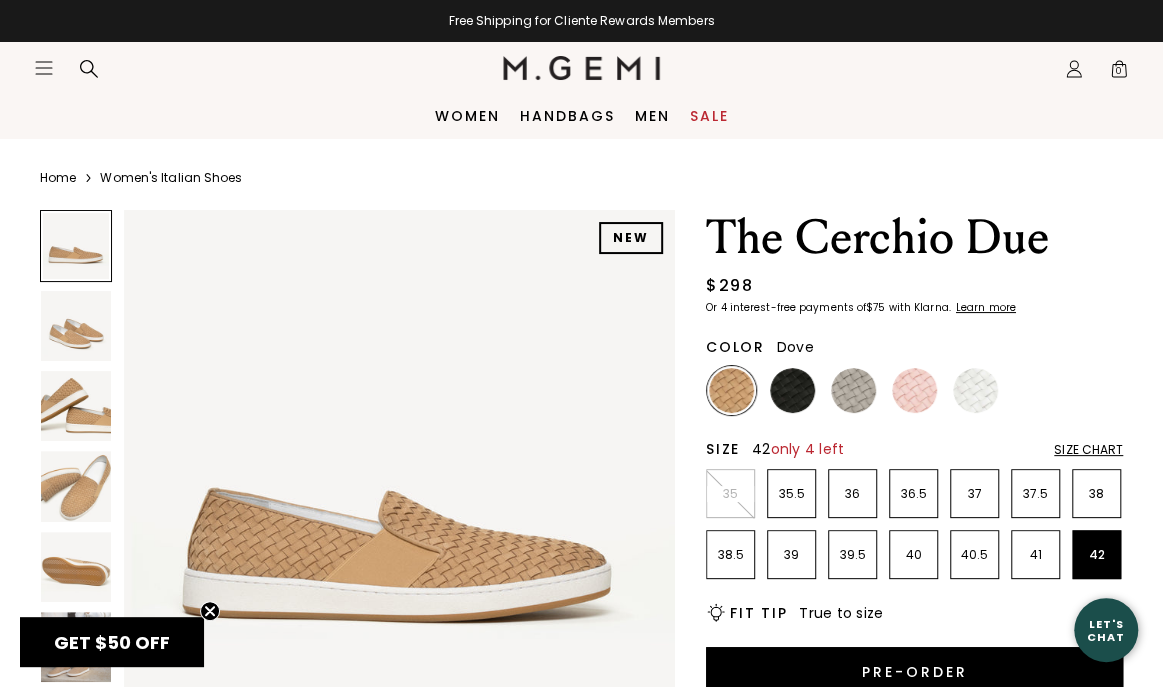 click at bounding box center [853, 390] 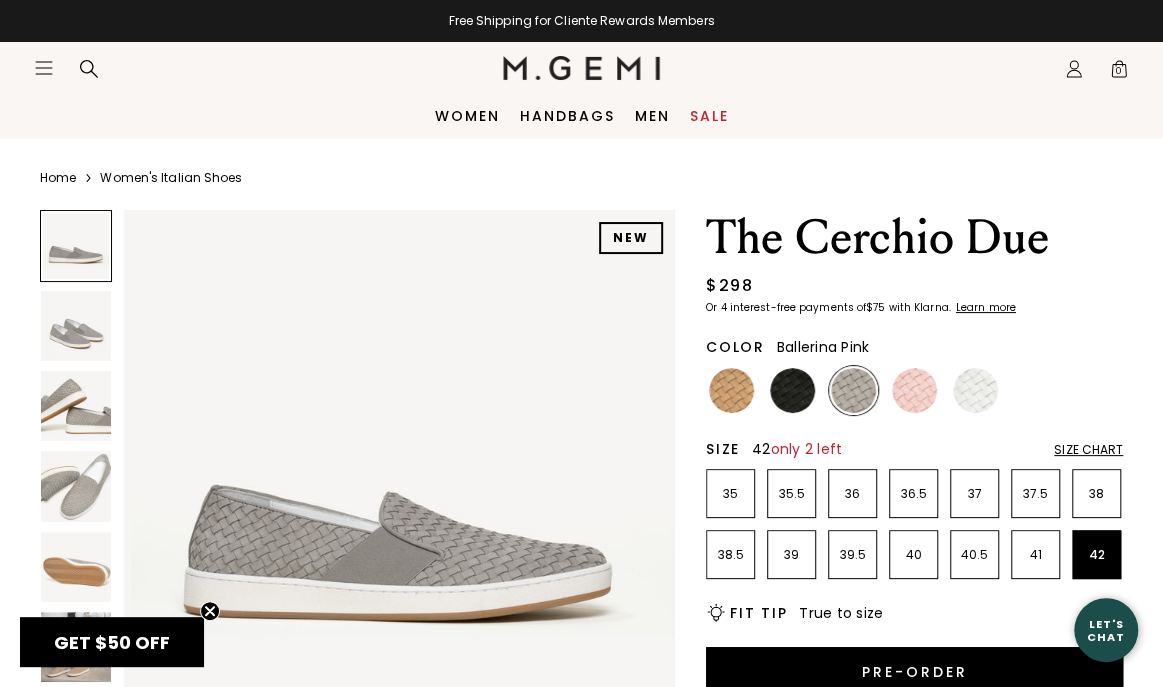 click at bounding box center [914, 390] 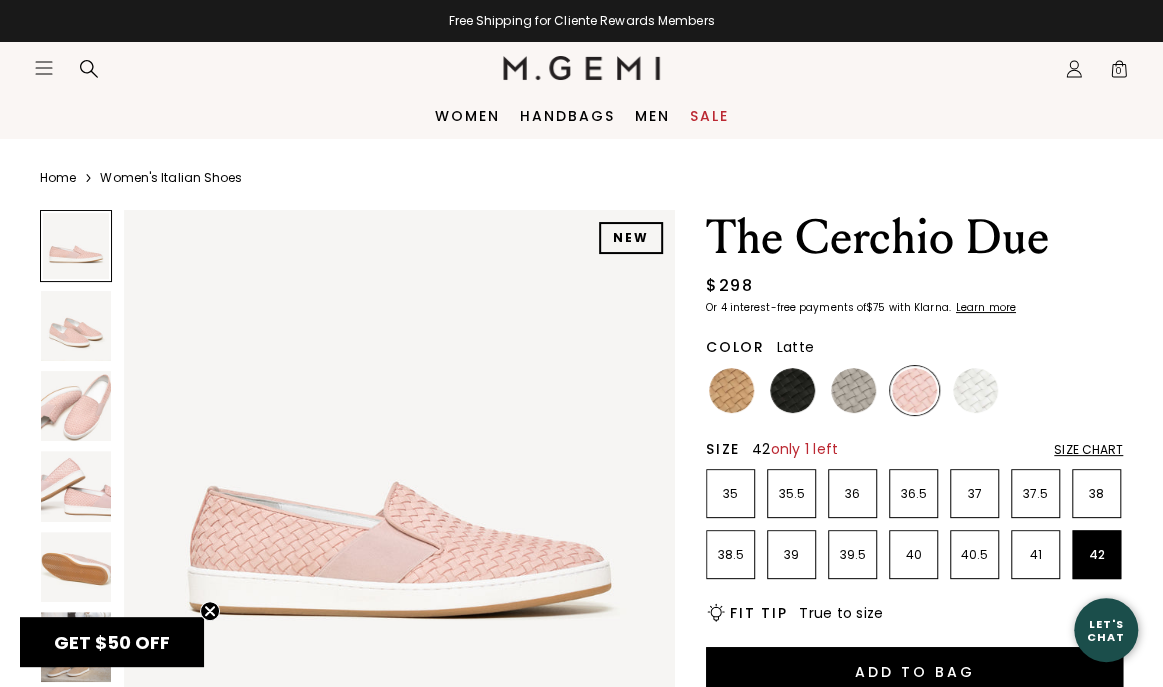 click at bounding box center (731, 390) 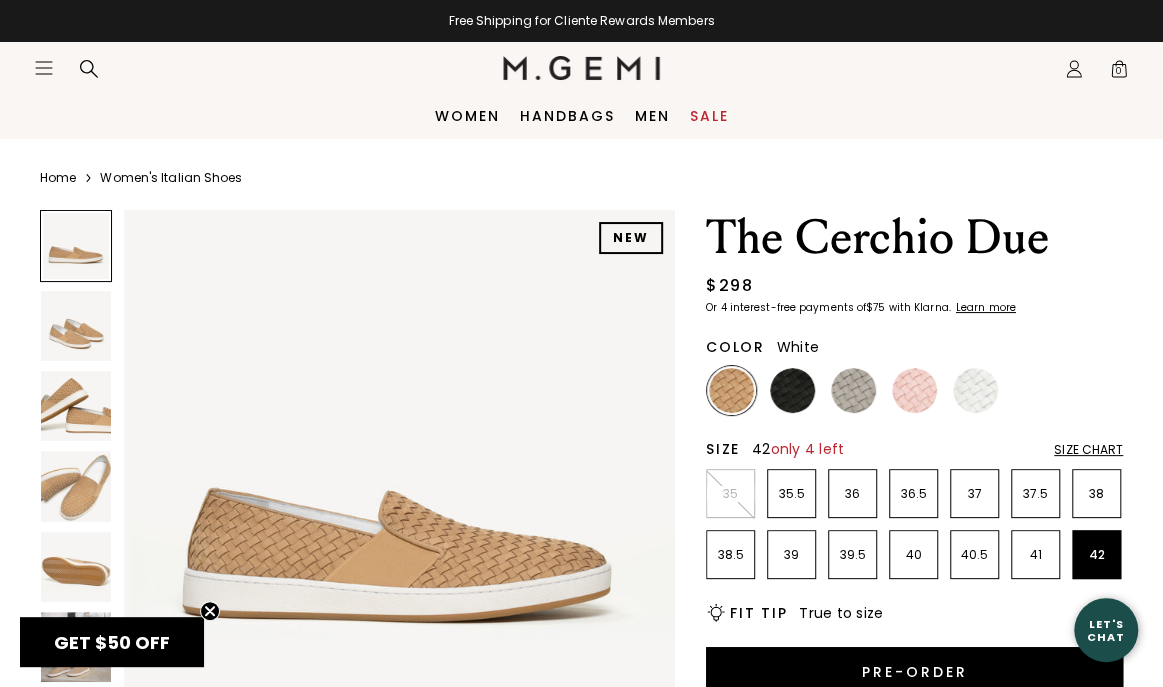click at bounding box center (975, 390) 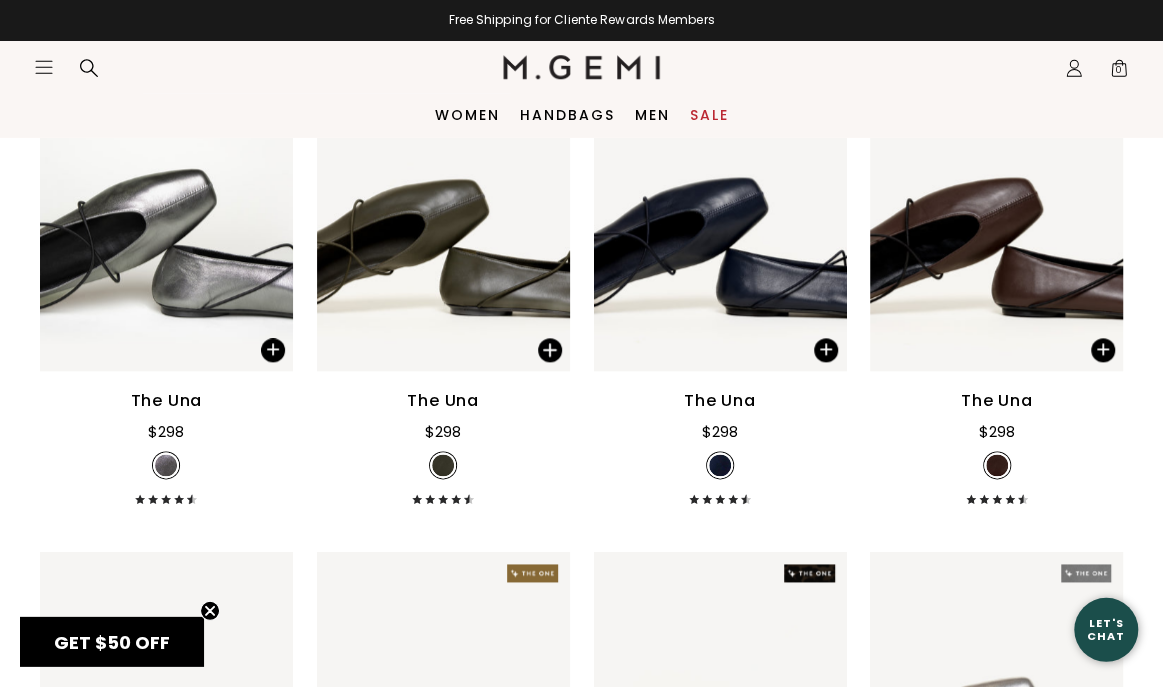 scroll, scrollTop: 848, scrollLeft: 0, axis: vertical 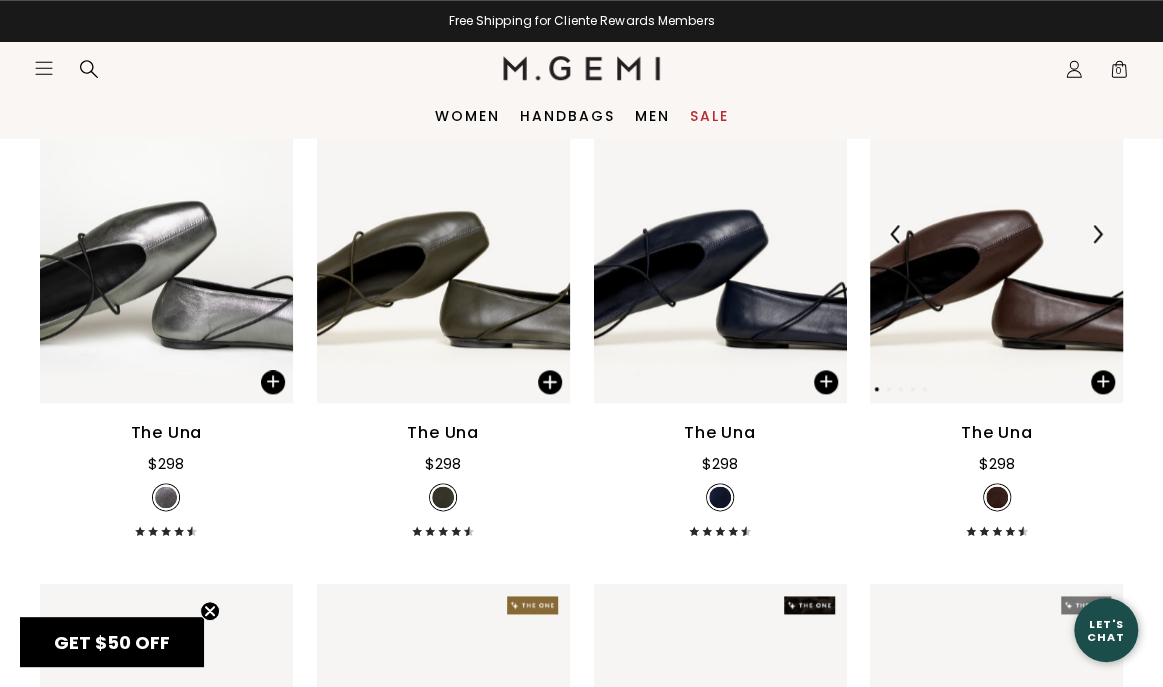 click at bounding box center [996, 233] 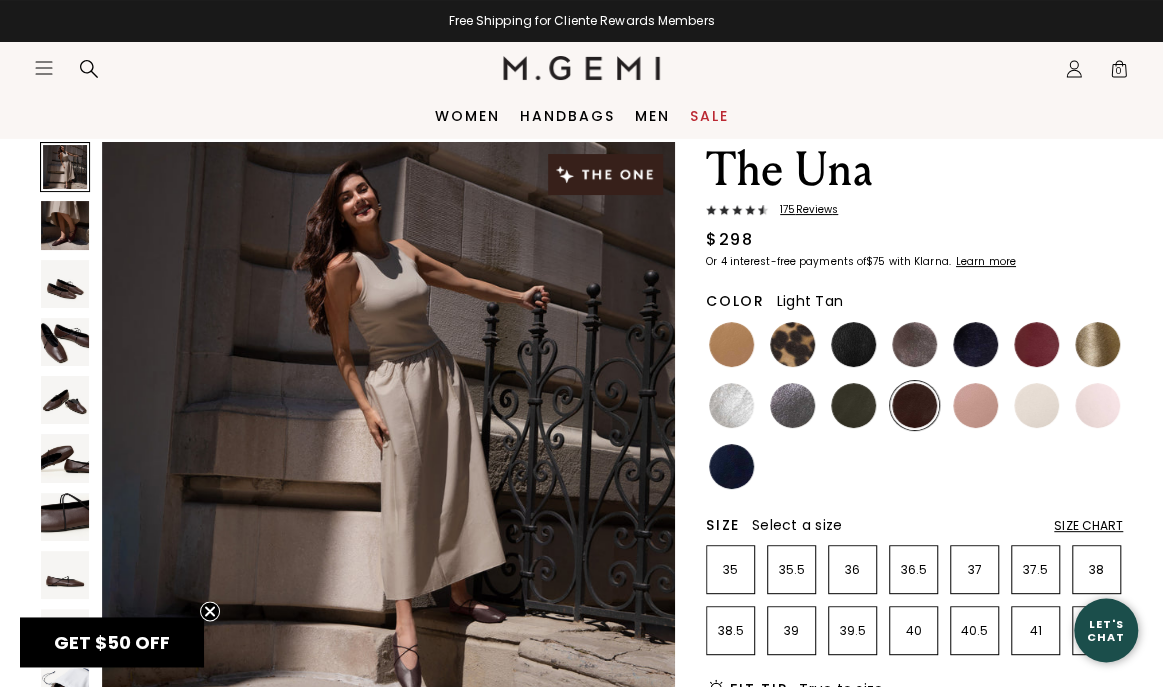 scroll, scrollTop: 104, scrollLeft: 0, axis: vertical 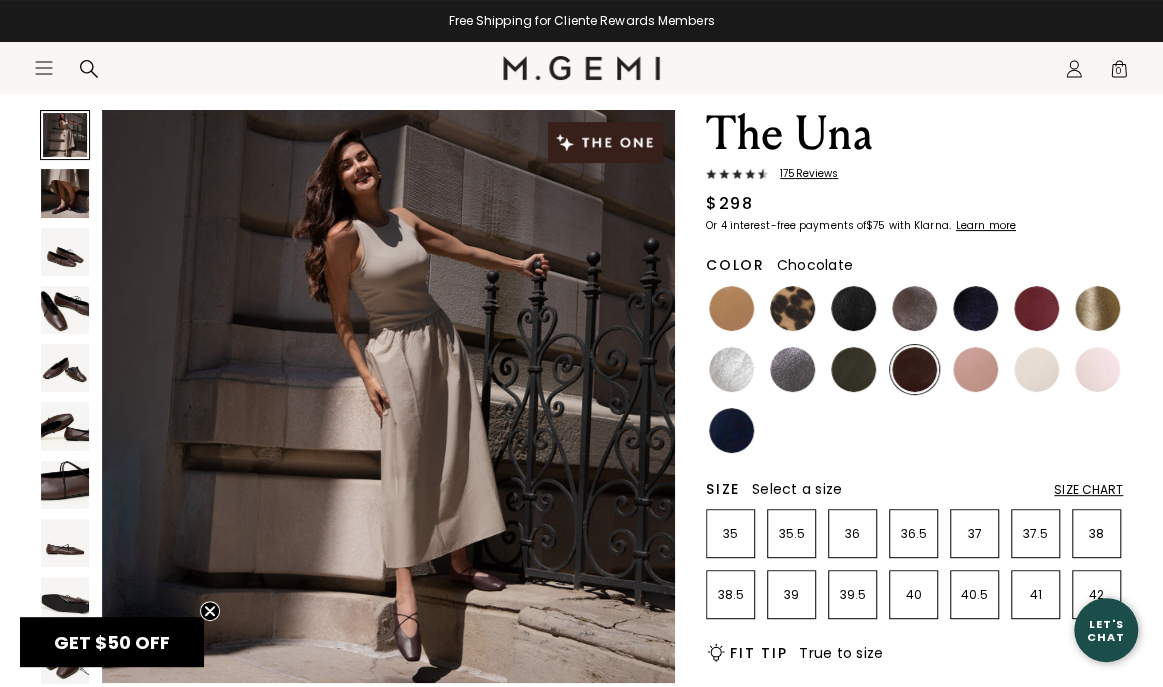 click at bounding box center [914, 369] 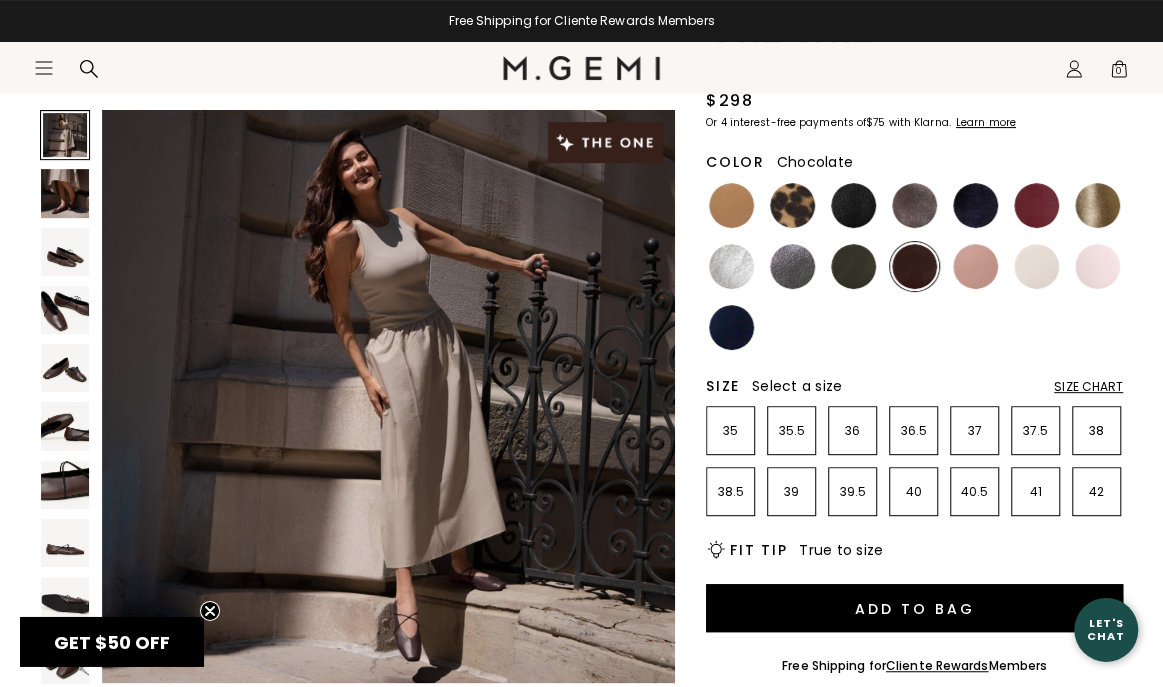 scroll, scrollTop: 208, scrollLeft: 0, axis: vertical 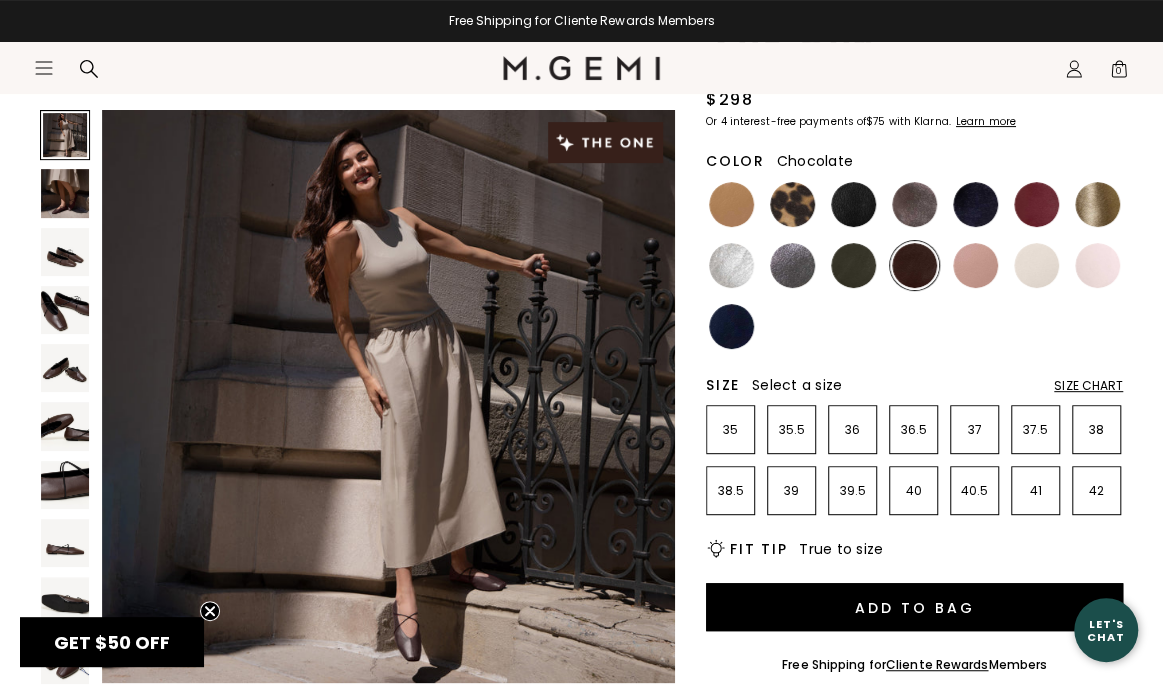 click at bounding box center (65, 485) 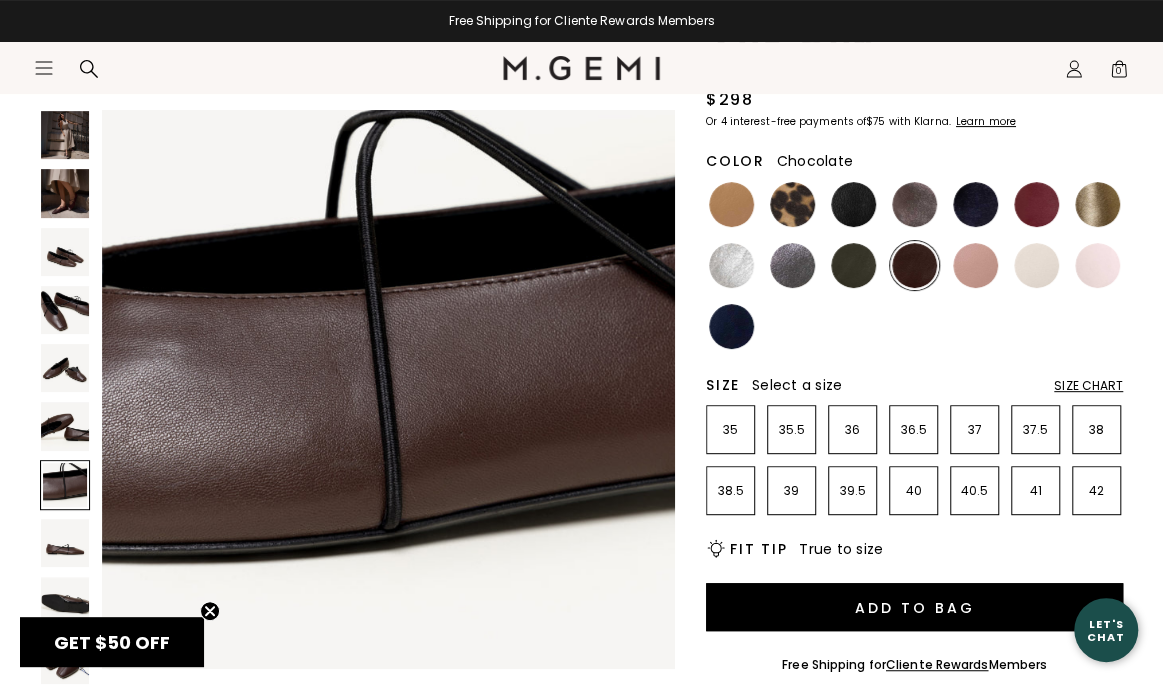 click at bounding box center (65, 426) 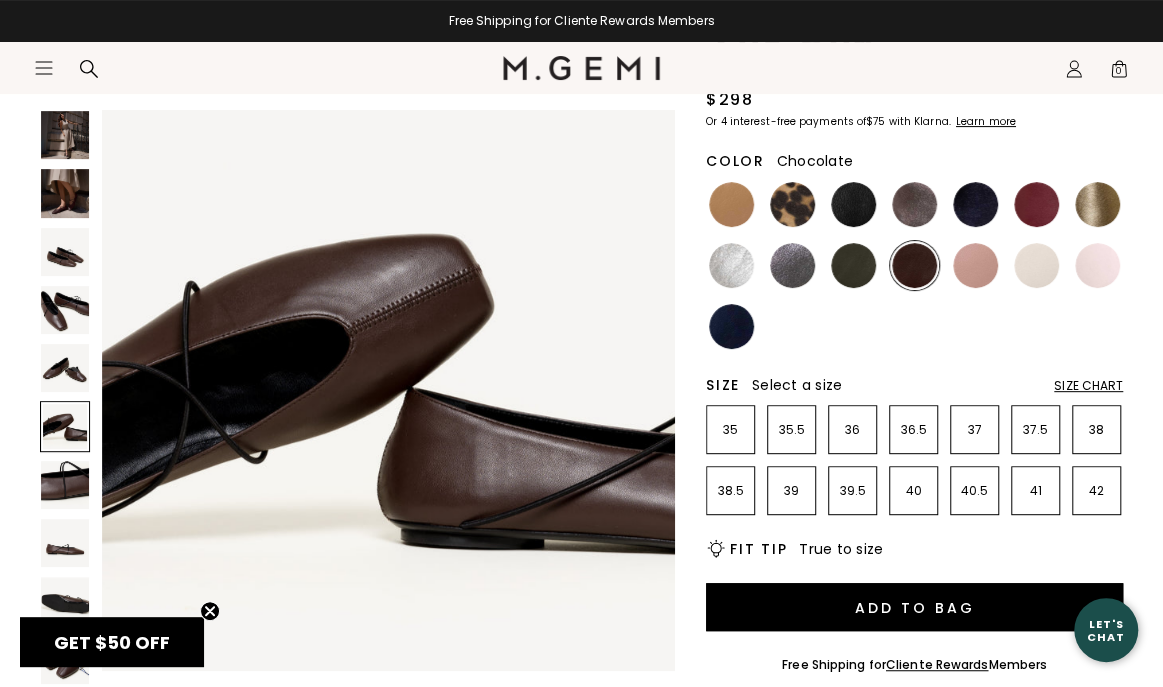 scroll, scrollTop: 2975, scrollLeft: 0, axis: vertical 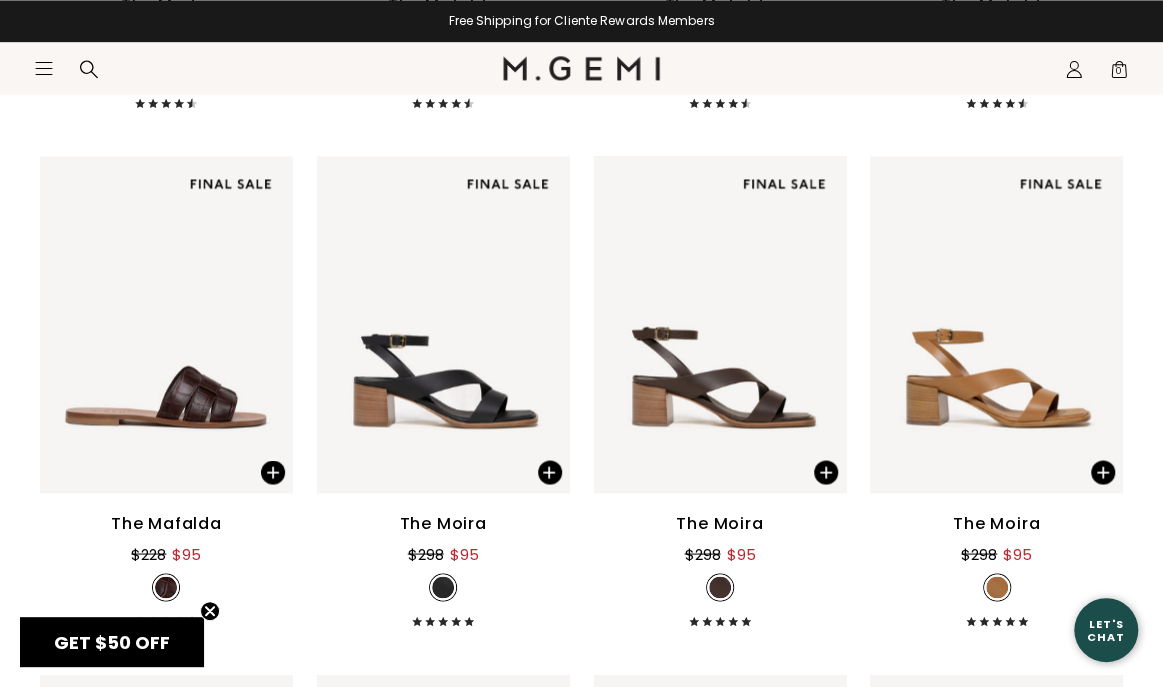 click on "Icons/20x20/profile@2x" 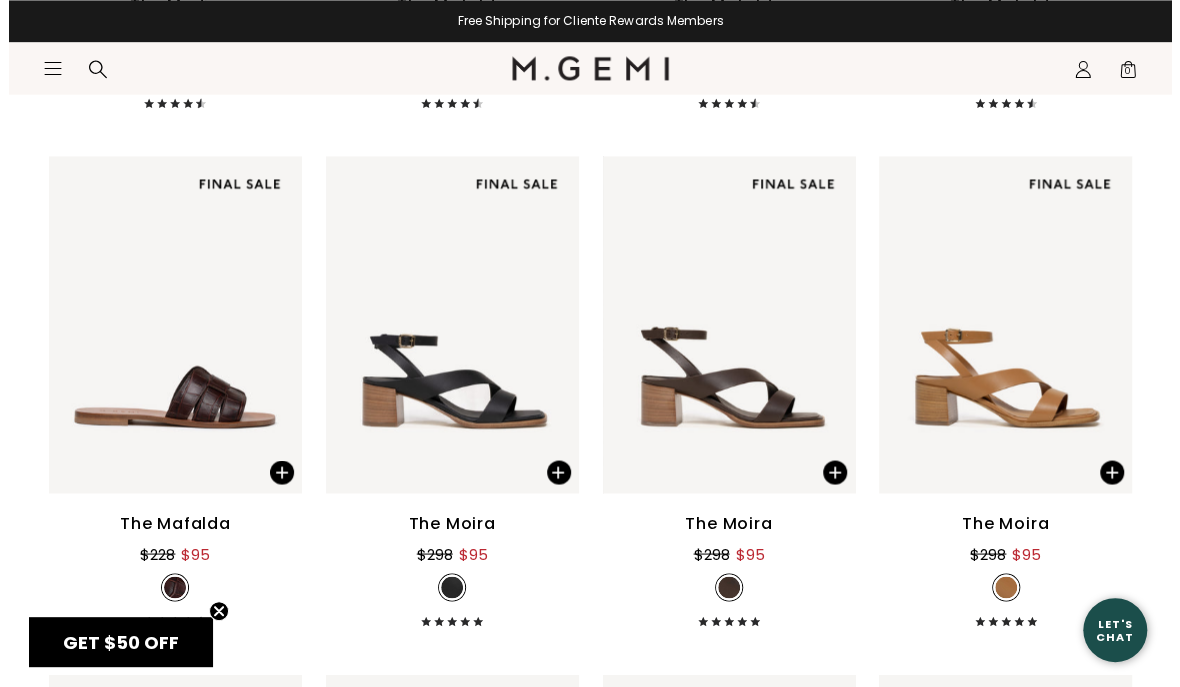scroll, scrollTop: 0, scrollLeft: 0, axis: both 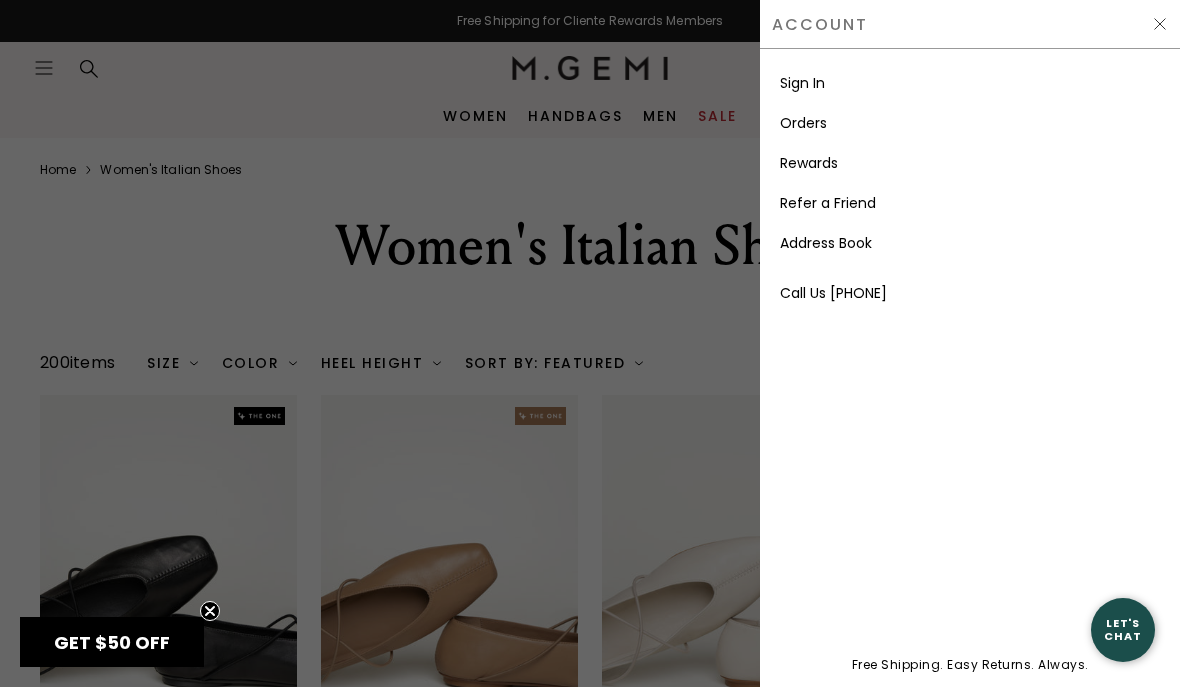 click on "Sign In" at bounding box center (802, 83) 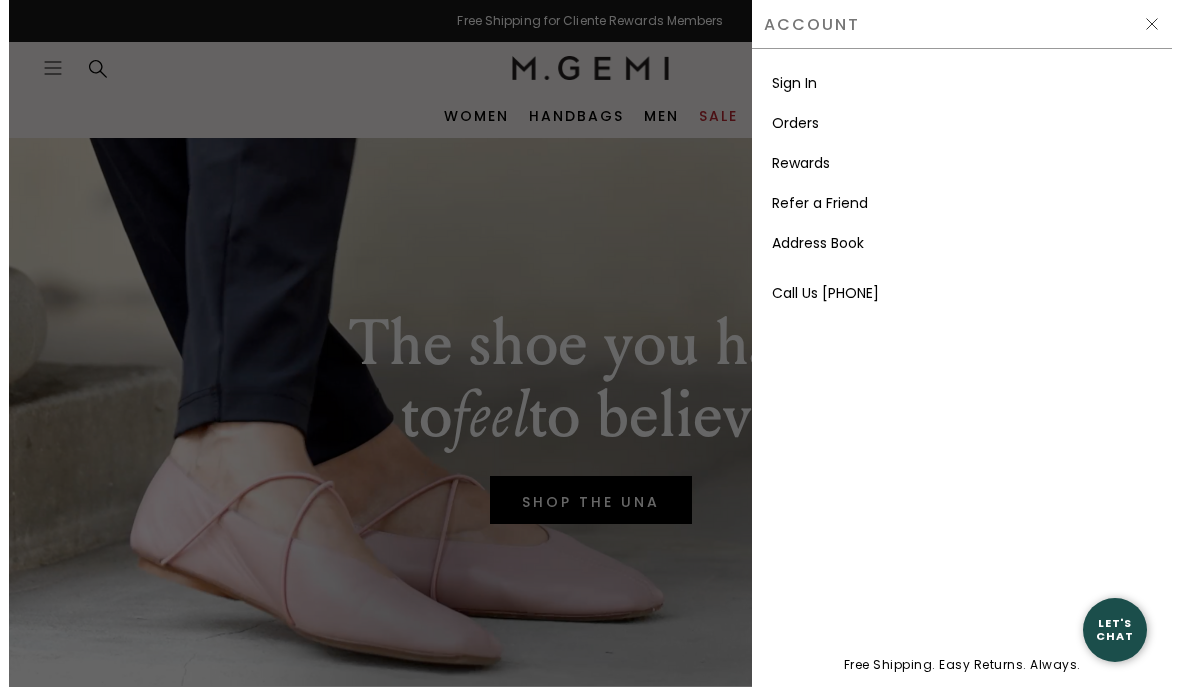 scroll, scrollTop: 0, scrollLeft: 0, axis: both 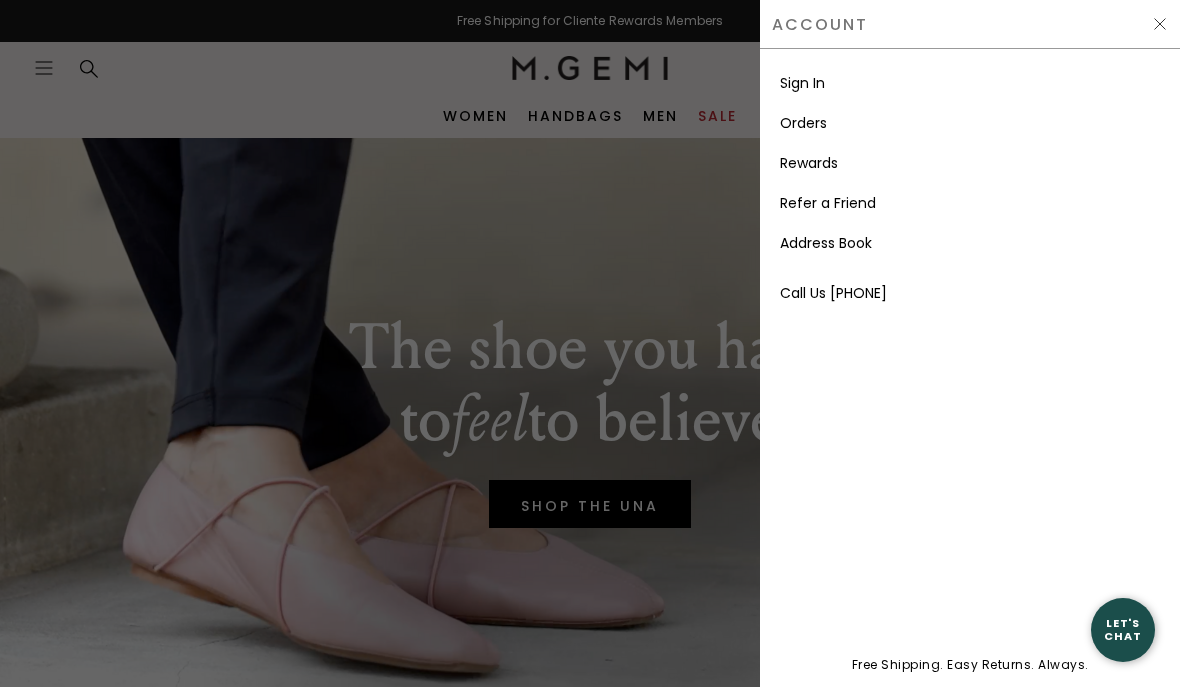 click on "Sign In" at bounding box center [802, 83] 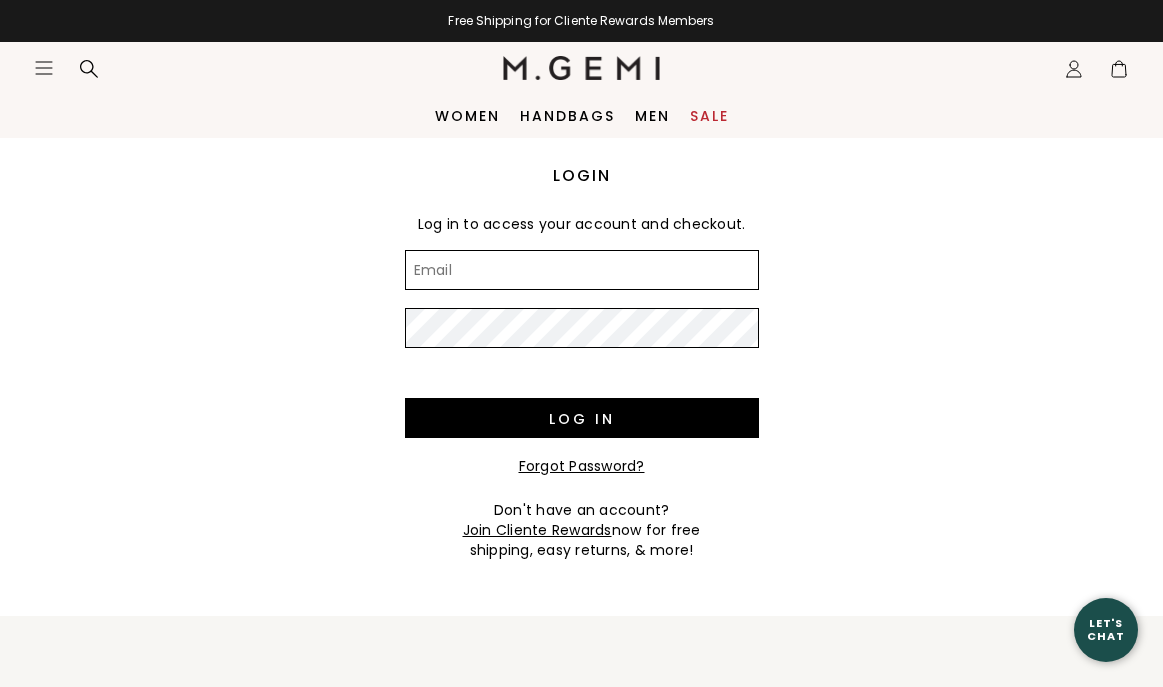 scroll, scrollTop: 0, scrollLeft: 0, axis: both 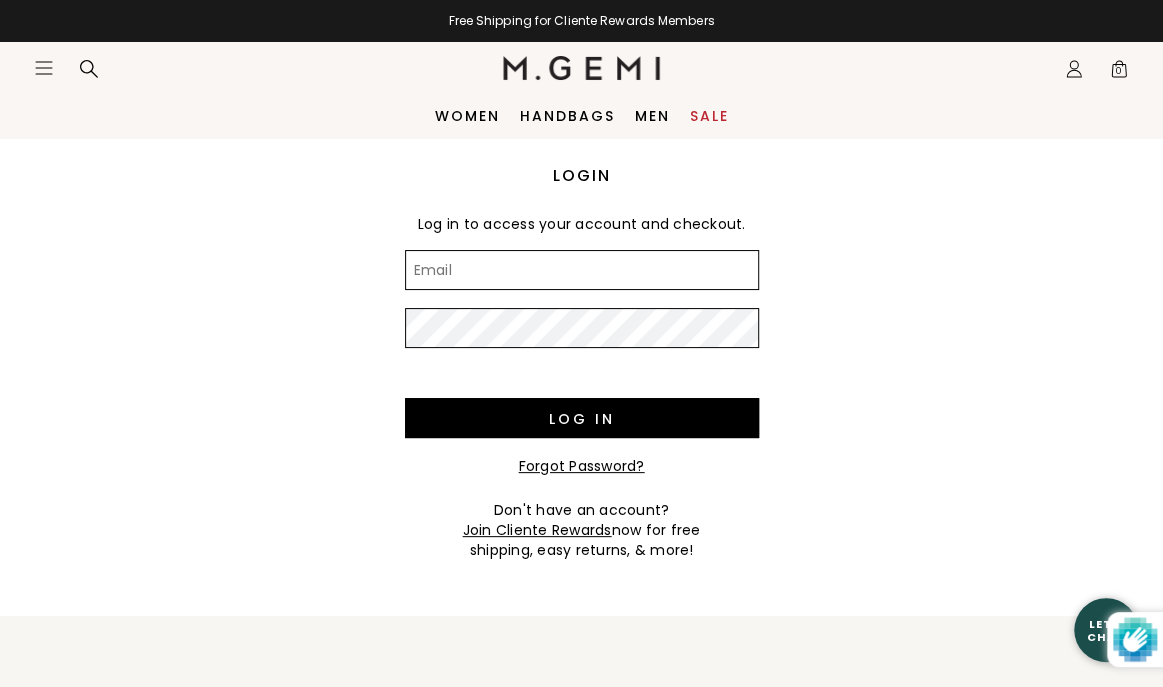 click 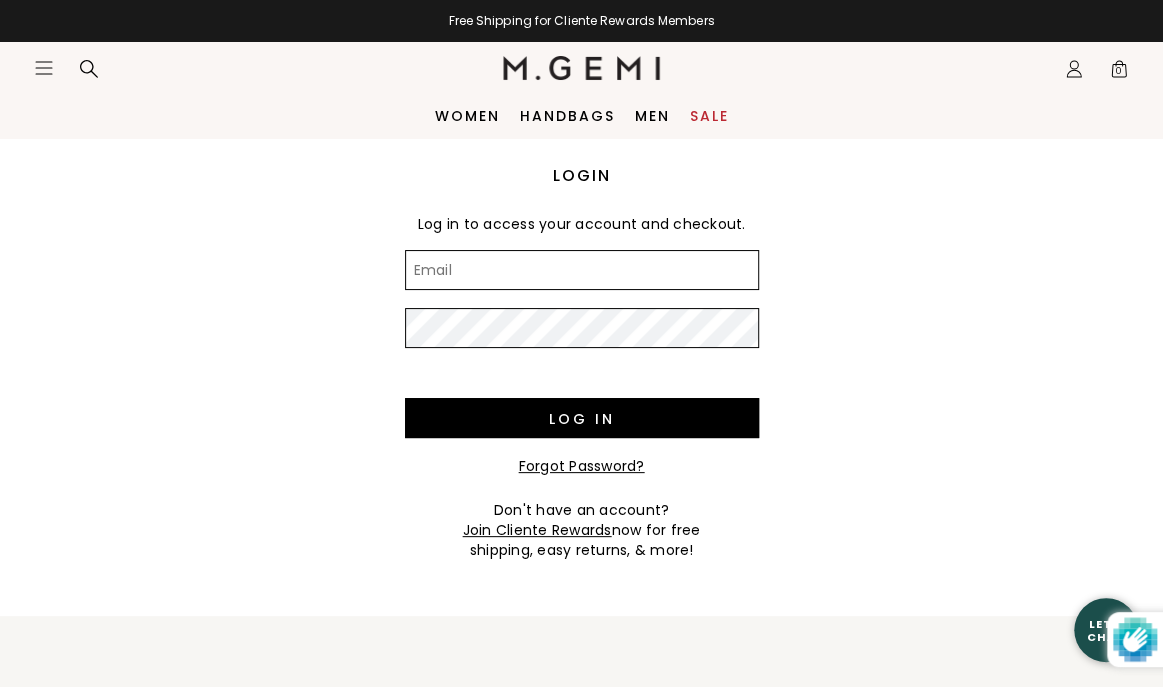 click 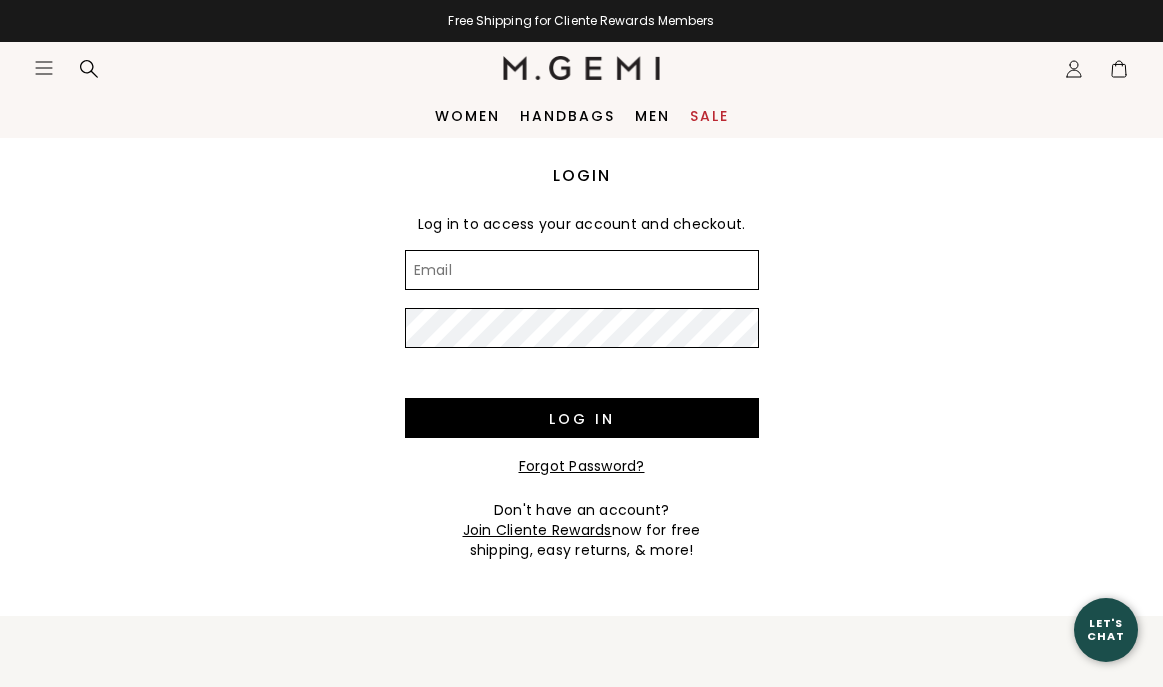 scroll, scrollTop: 0, scrollLeft: 0, axis: both 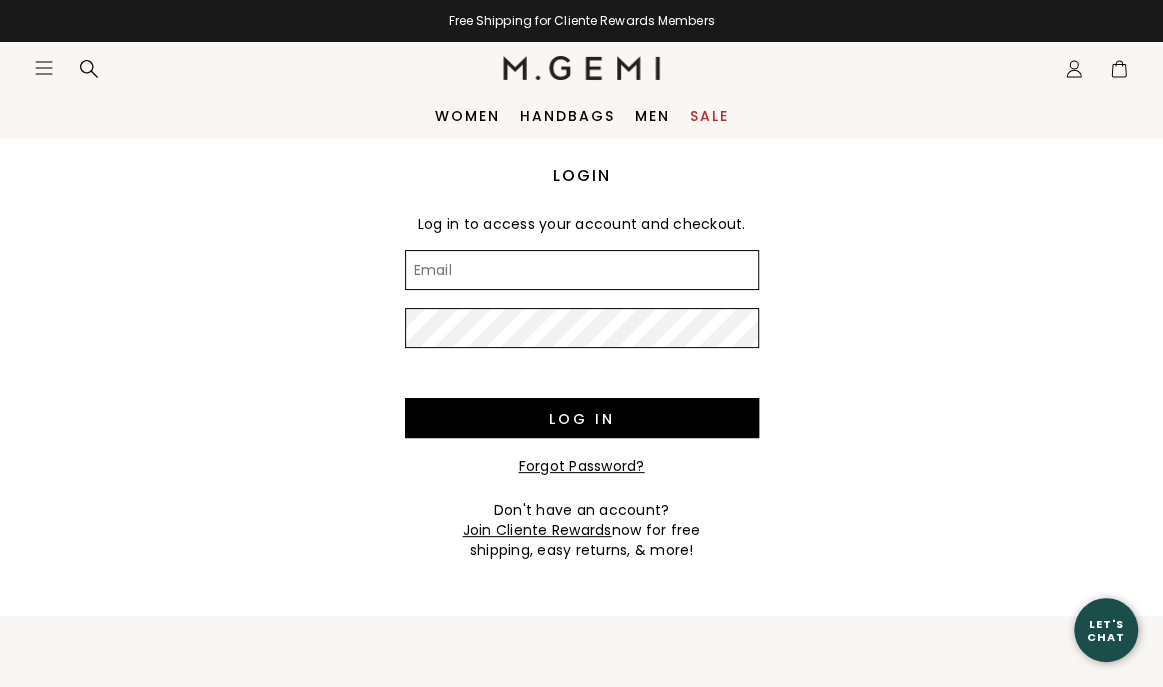 type on "[USERNAME]@[EXAMPLE.COM]" 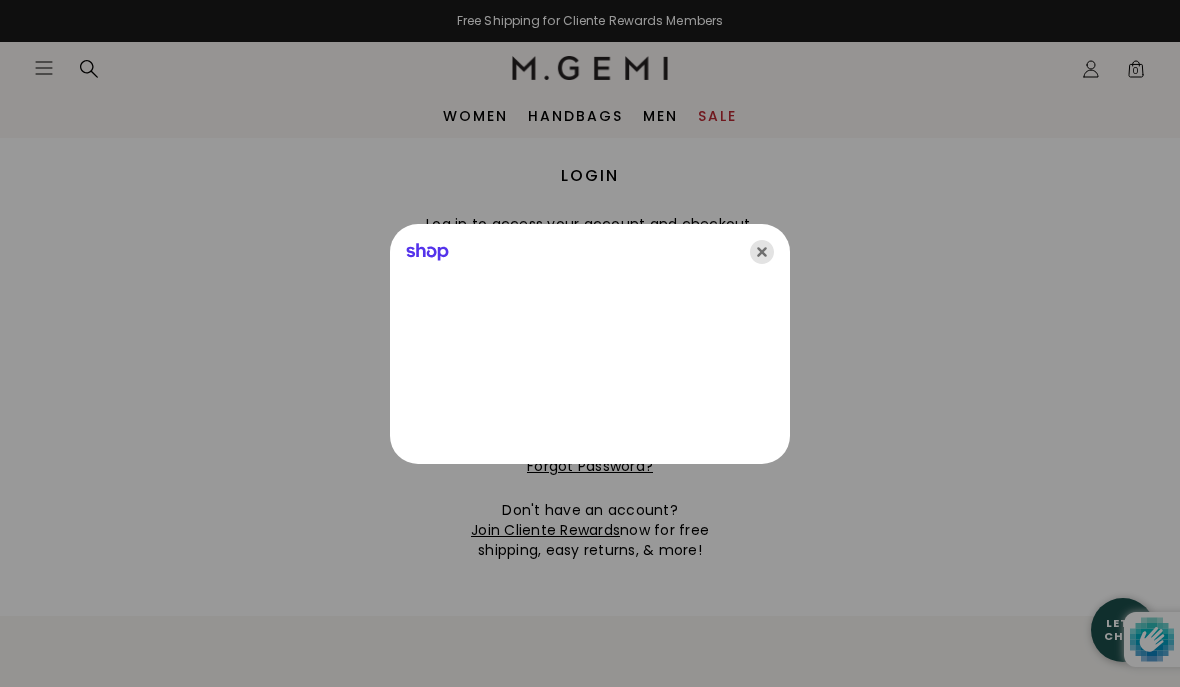 click 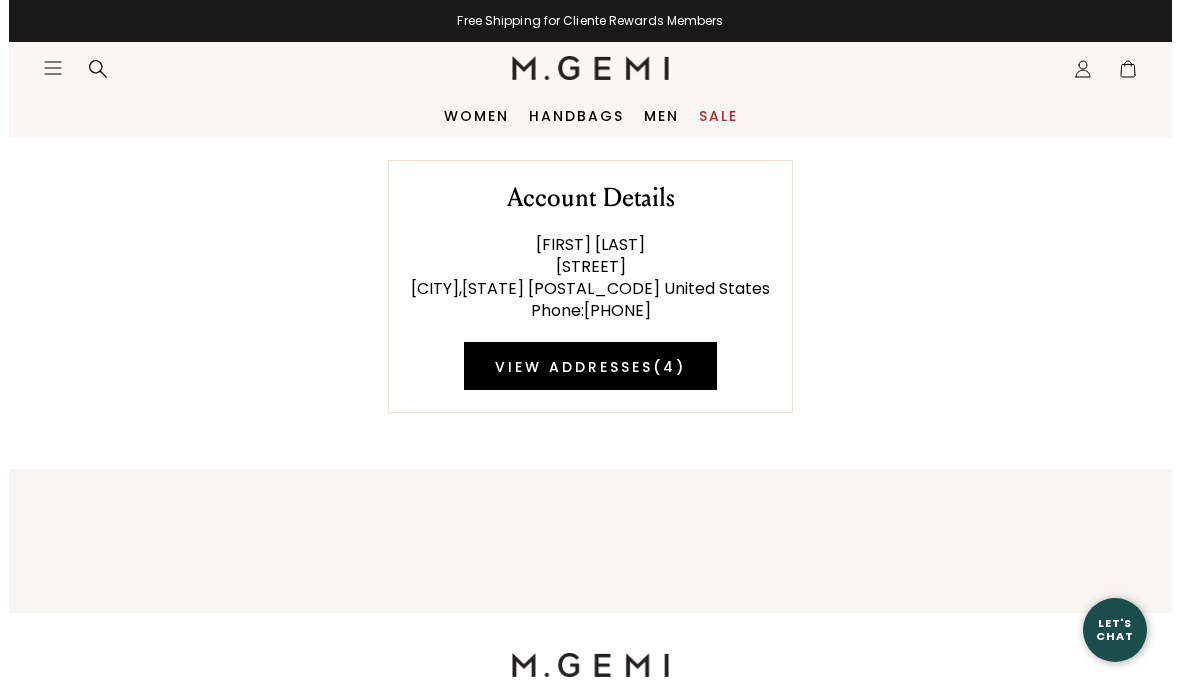 scroll, scrollTop: 0, scrollLeft: 0, axis: both 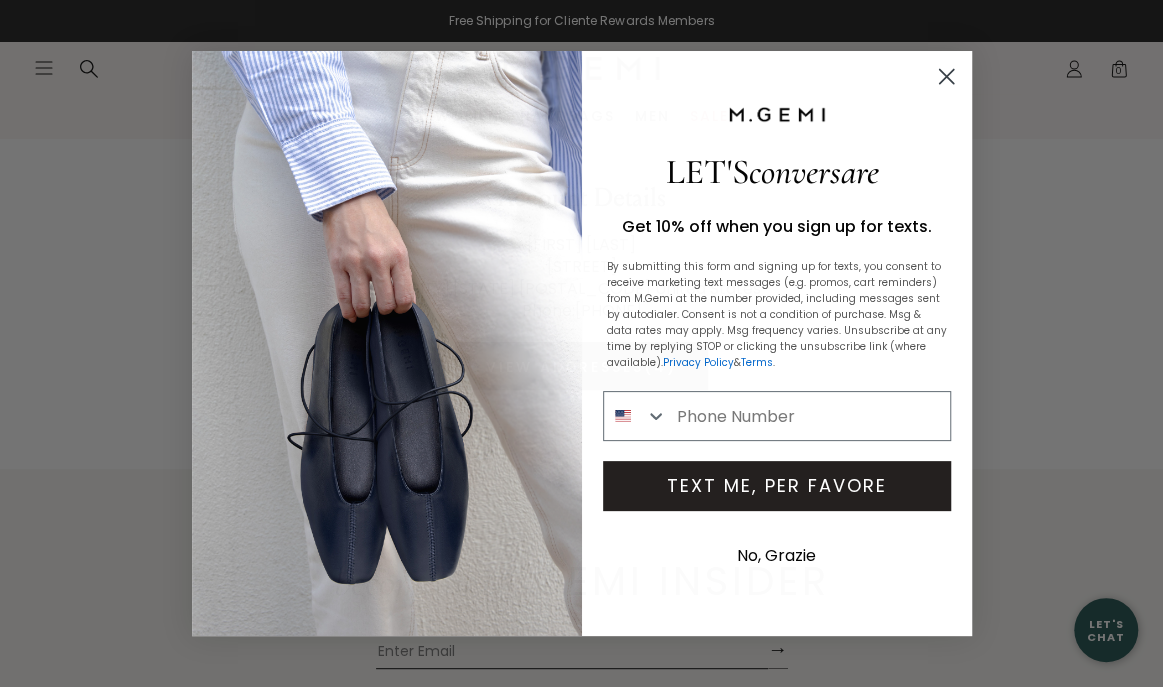 click on "No, Grazie" at bounding box center (776, 556) 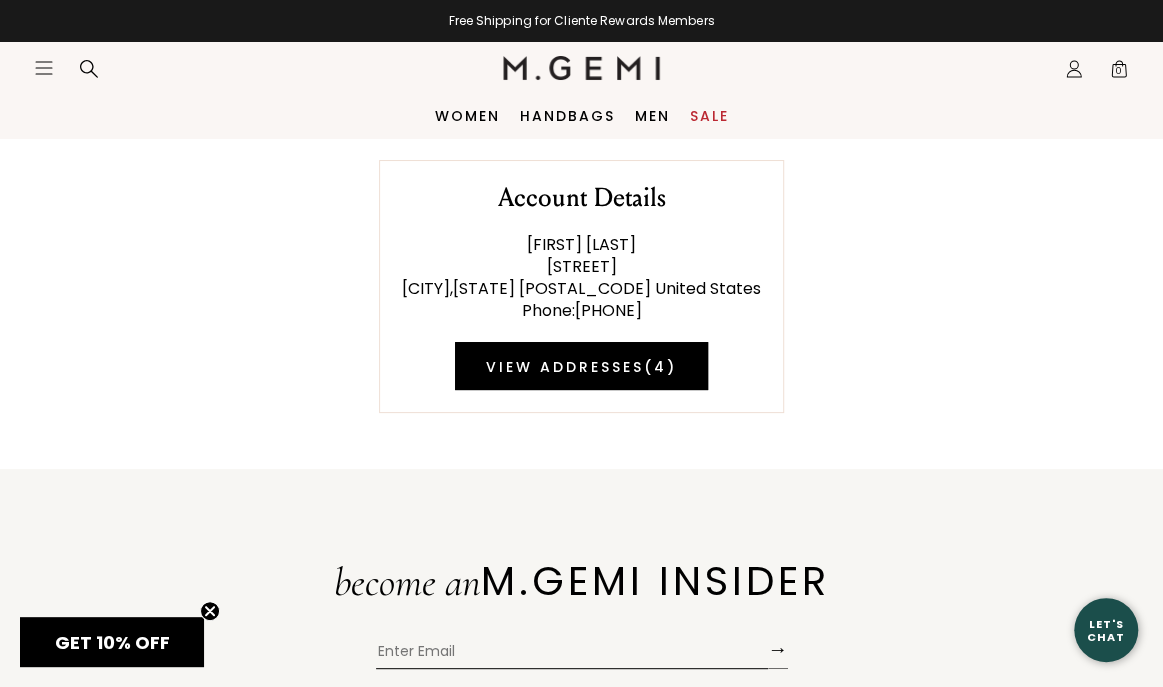 click on "Icons/20x20/profile@2x" 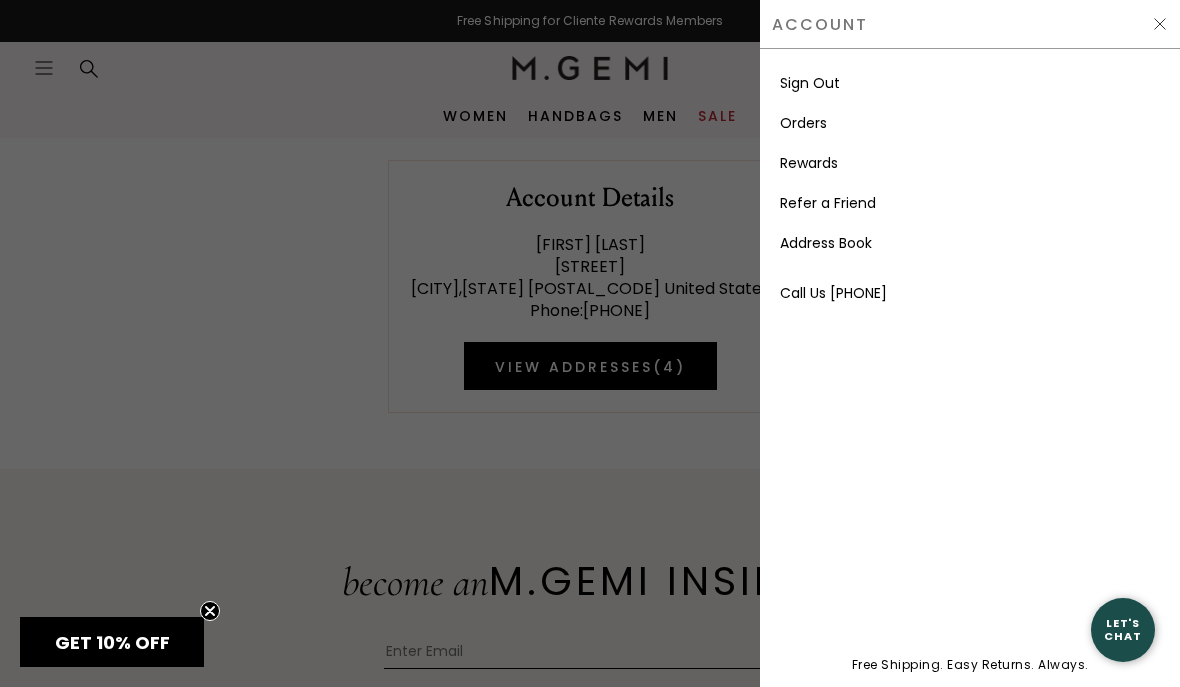 click on "Rewards" at bounding box center (809, 163) 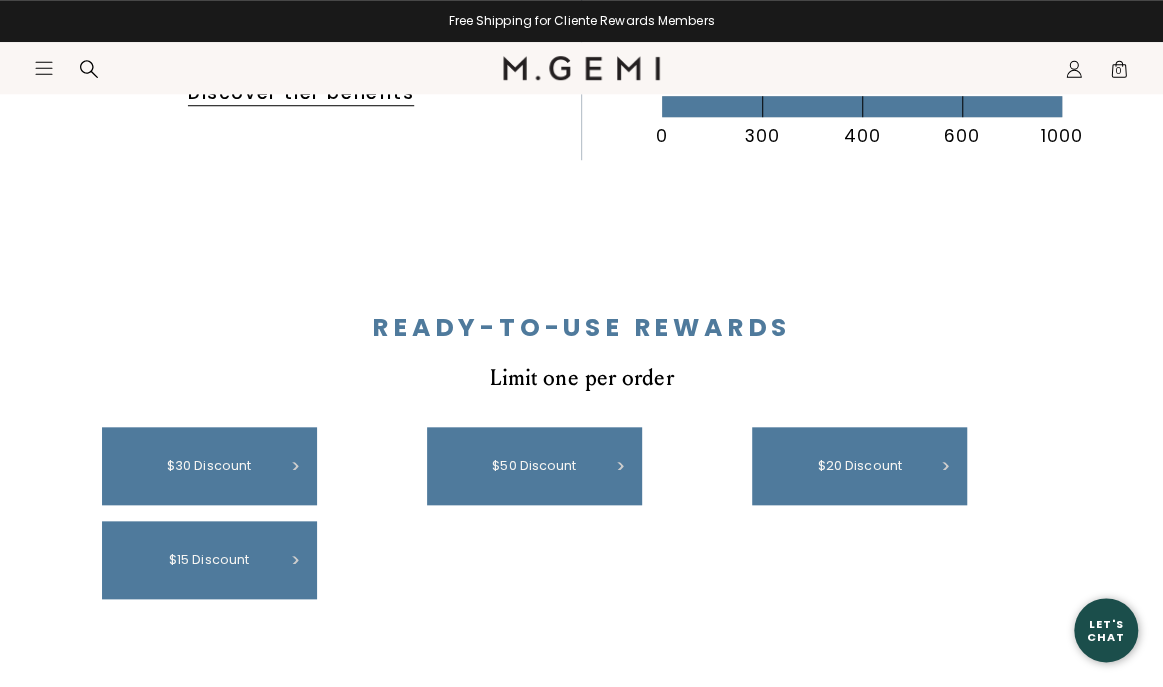scroll, scrollTop: 728, scrollLeft: 0, axis: vertical 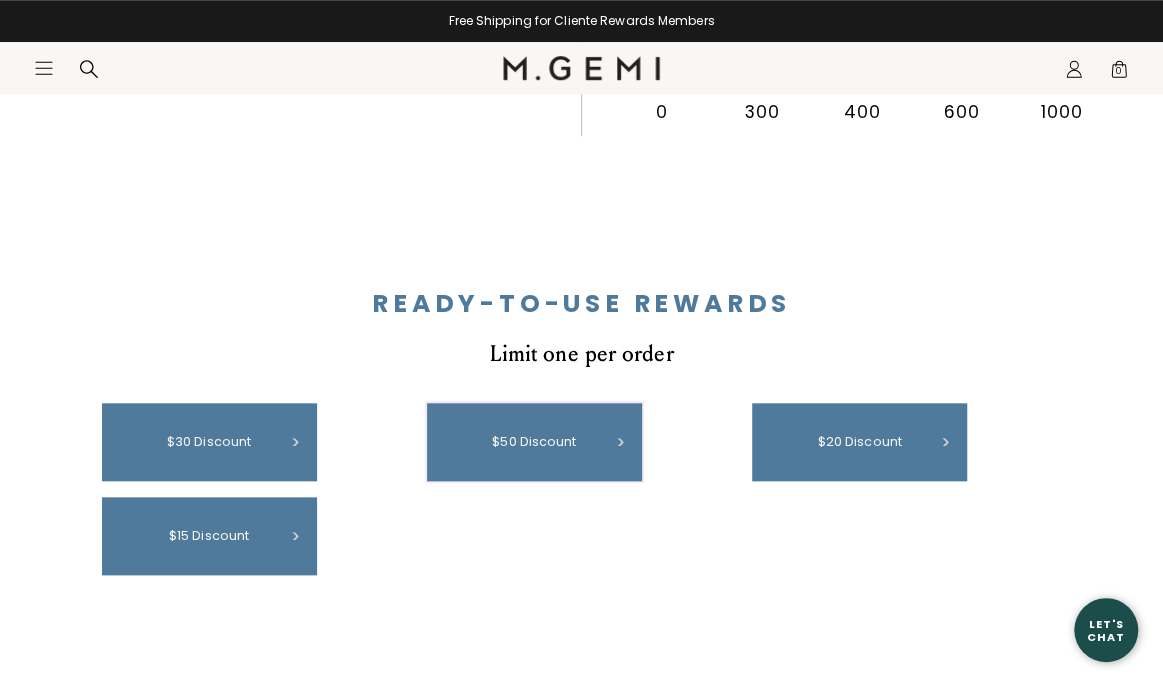 click on "$50 discount" at bounding box center (534, 442) 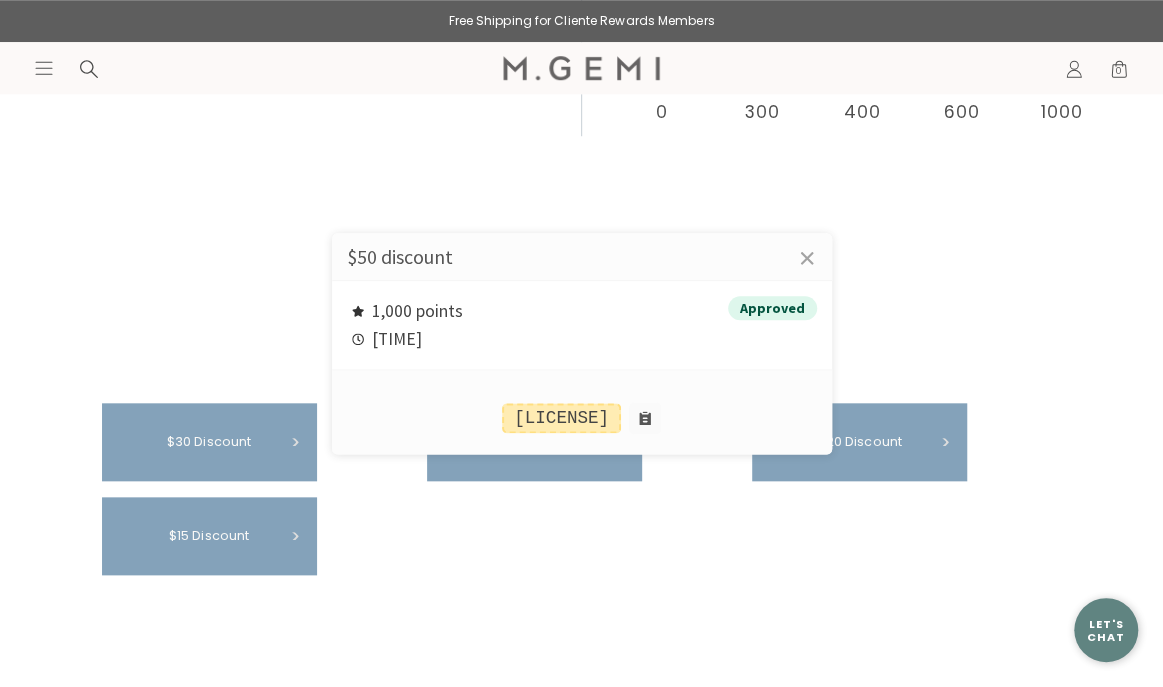 click at bounding box center [581, 343] 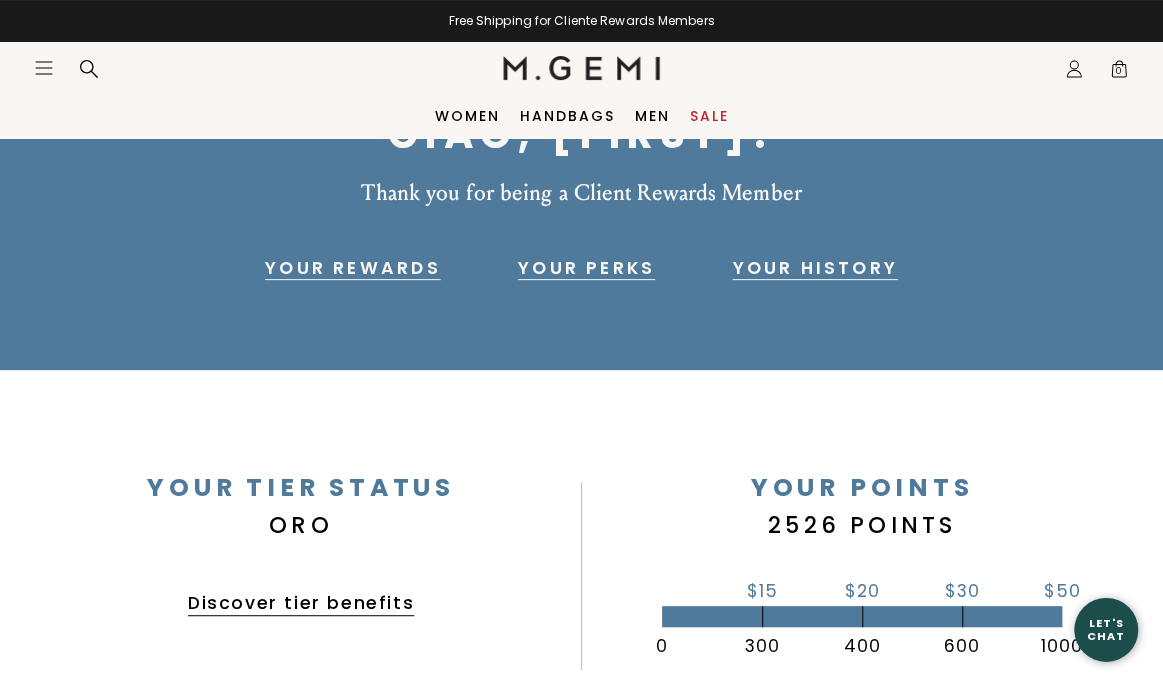 scroll, scrollTop: 0, scrollLeft: 0, axis: both 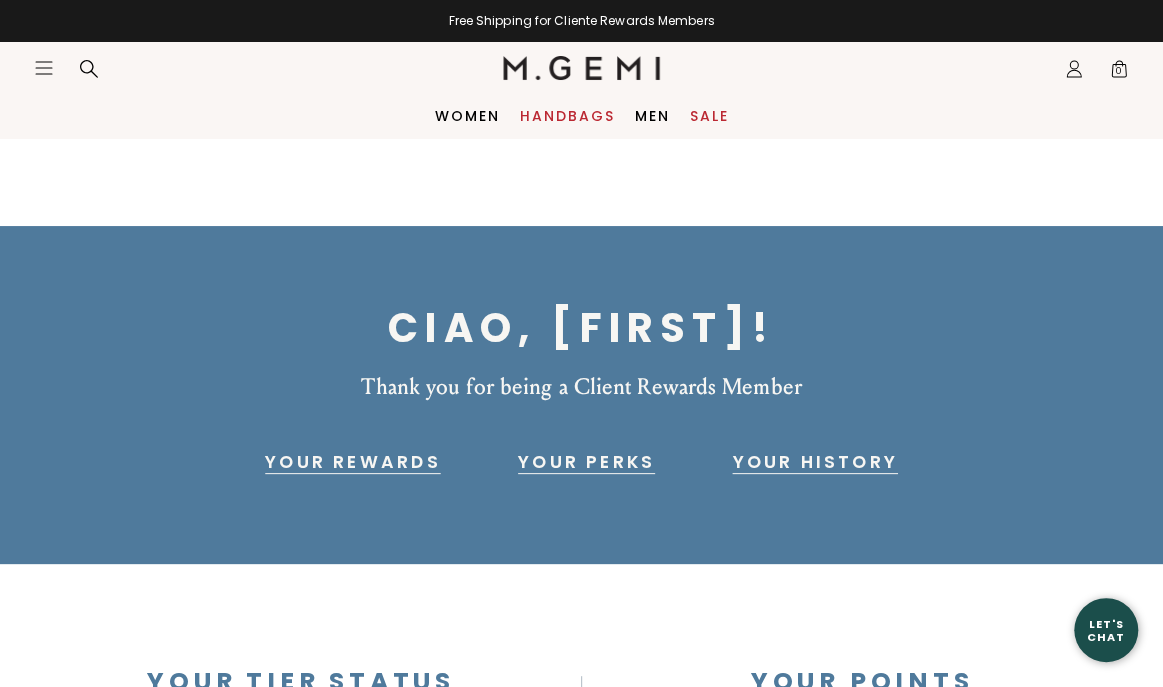 click on "Handbags" at bounding box center [567, 116] 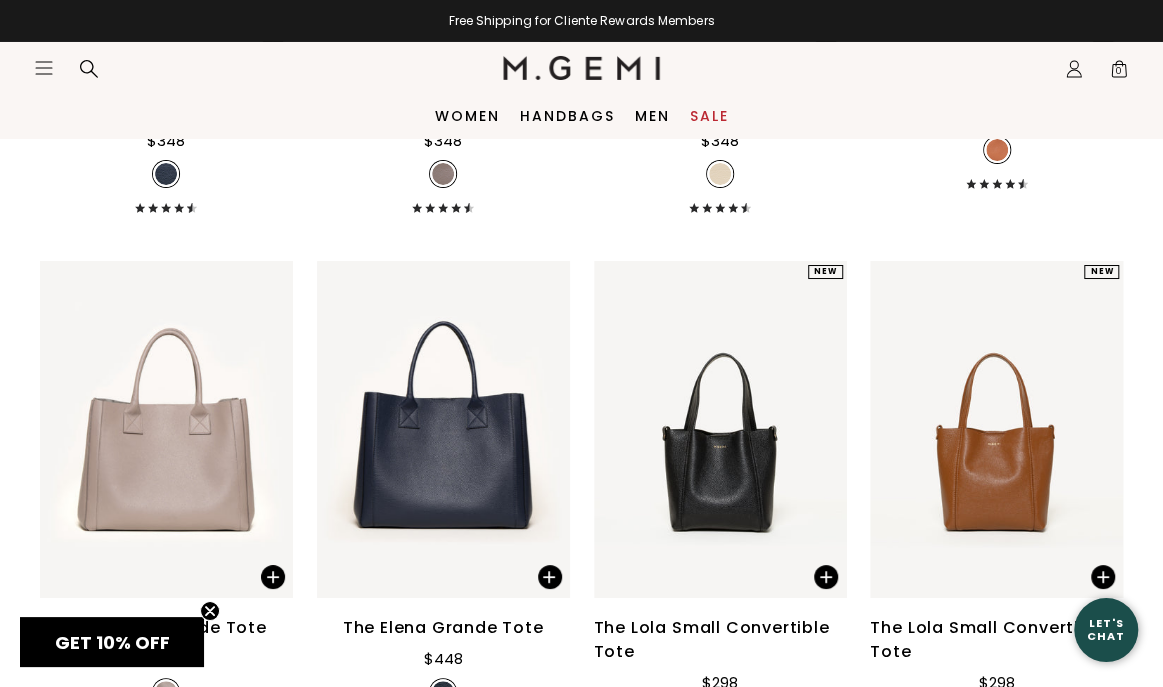 scroll, scrollTop: 3016, scrollLeft: 0, axis: vertical 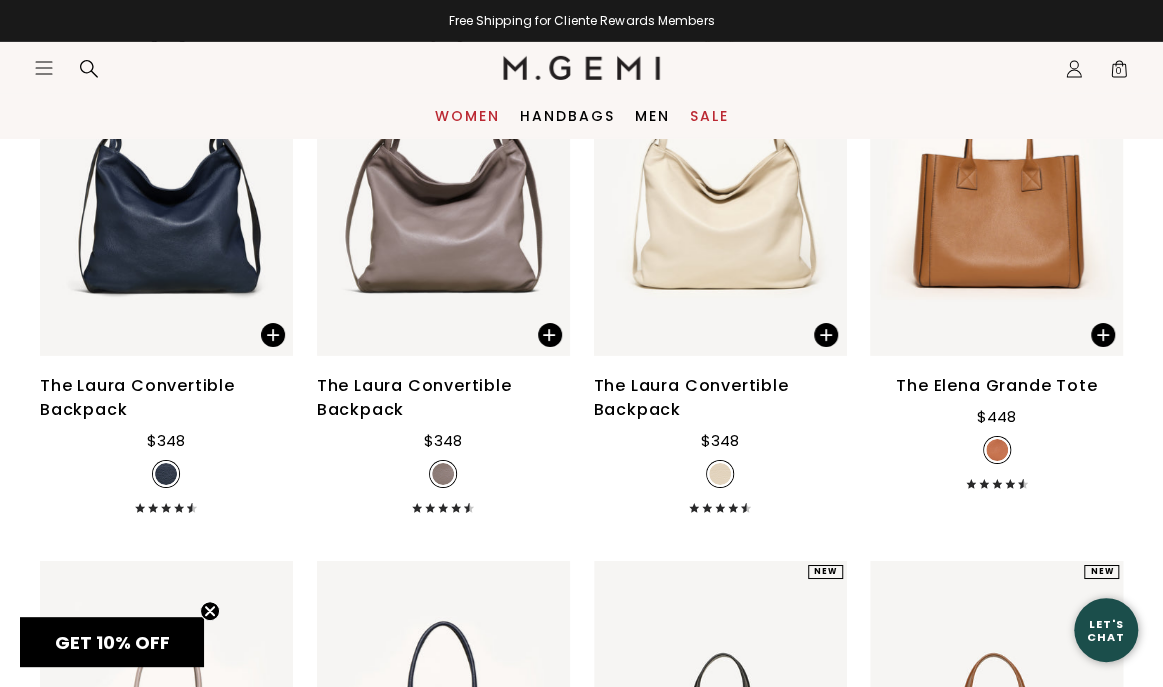 click on "Women" at bounding box center (467, 116) 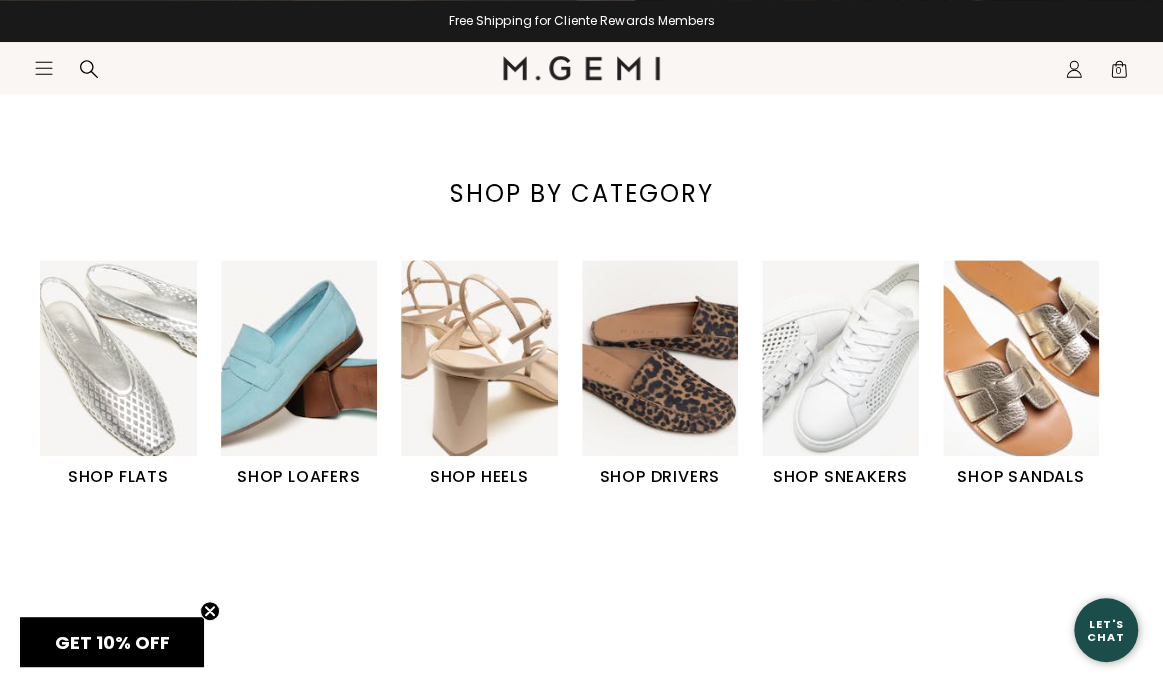 scroll, scrollTop: 728, scrollLeft: 0, axis: vertical 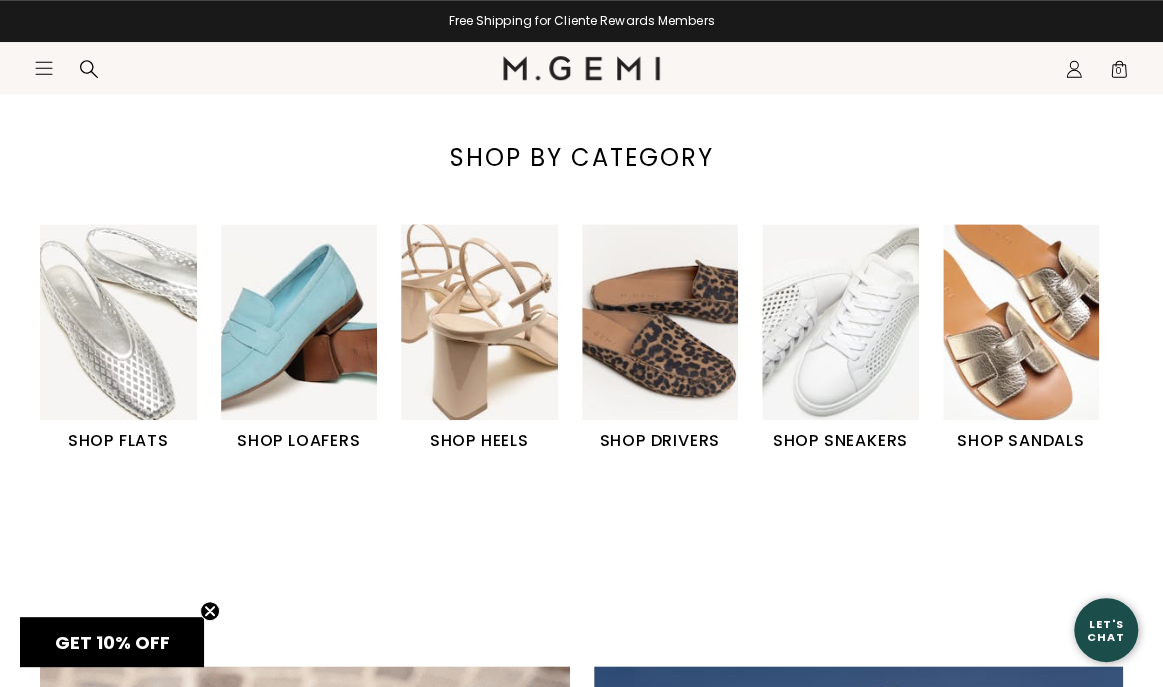click on "SHOP SNEAKERS" at bounding box center [840, 441] 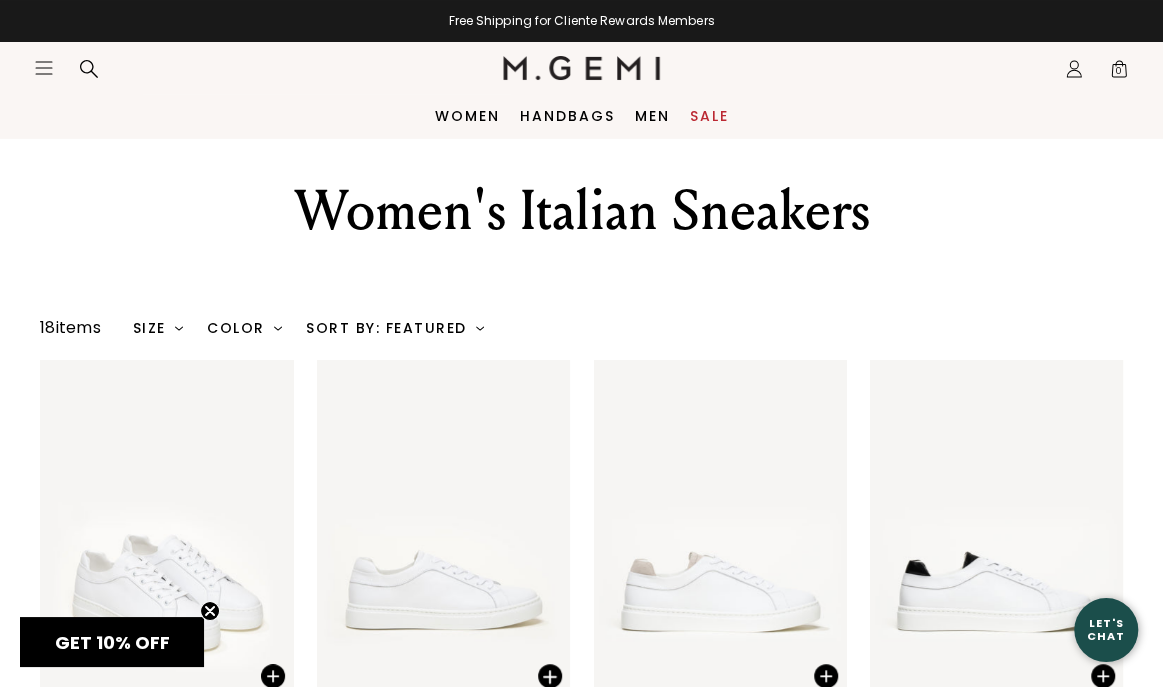 scroll, scrollTop: 0, scrollLeft: 0, axis: both 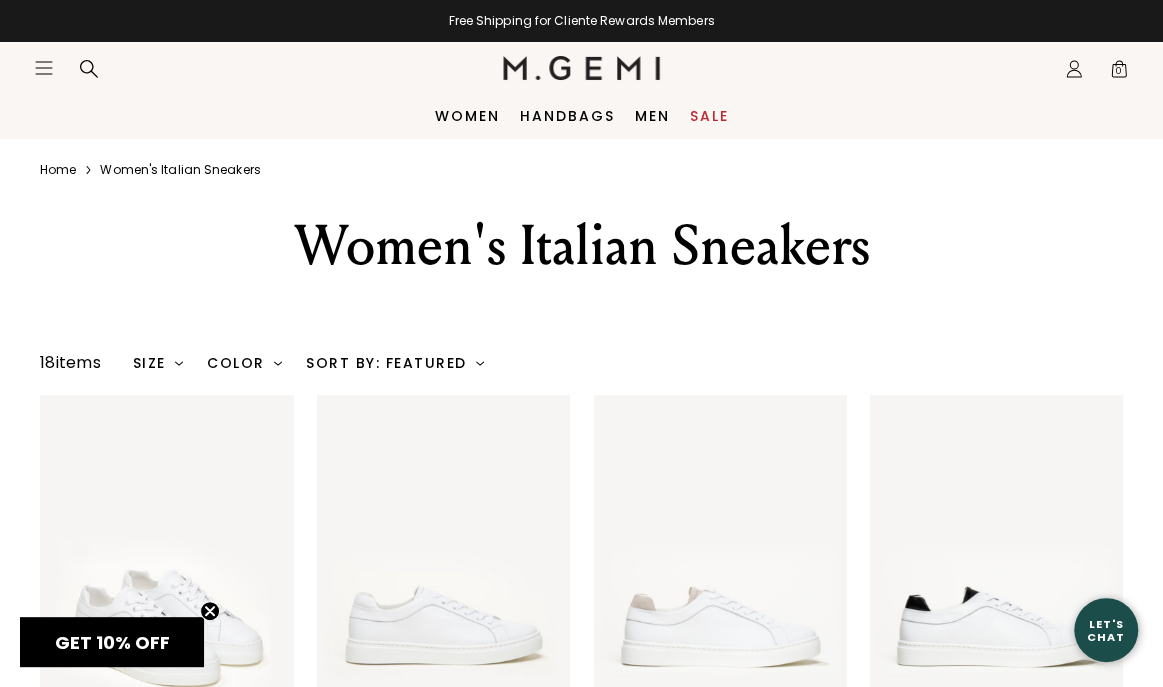 click on "Size" at bounding box center (158, 363) 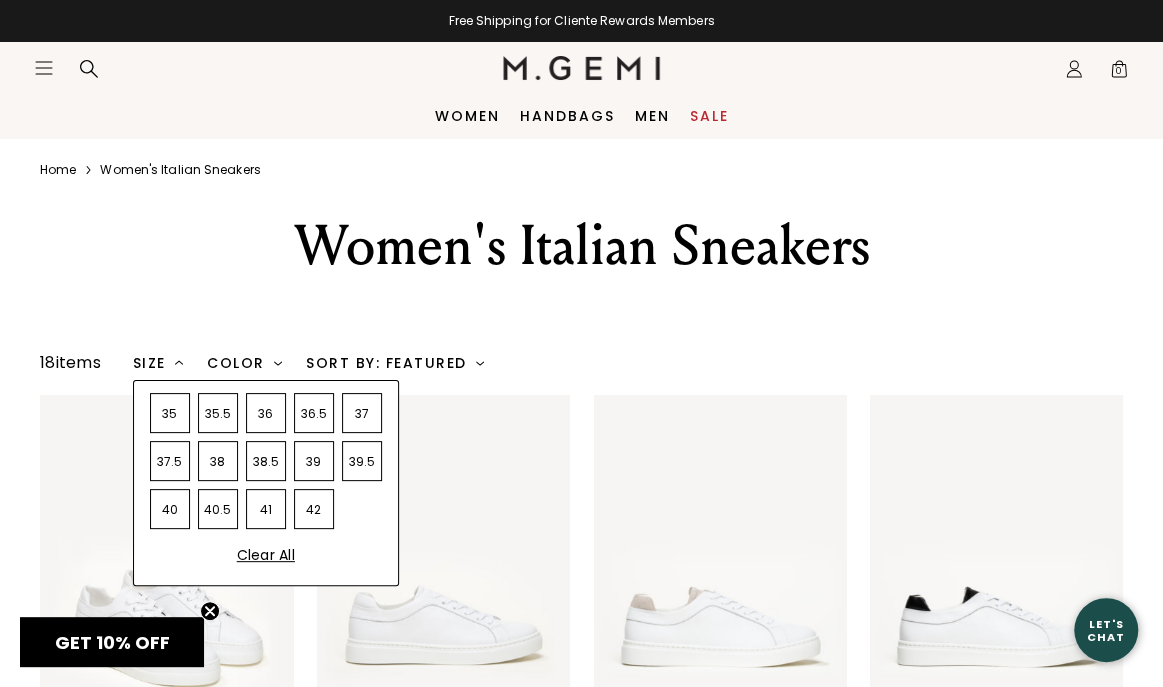 click on "41" at bounding box center [266, 509] 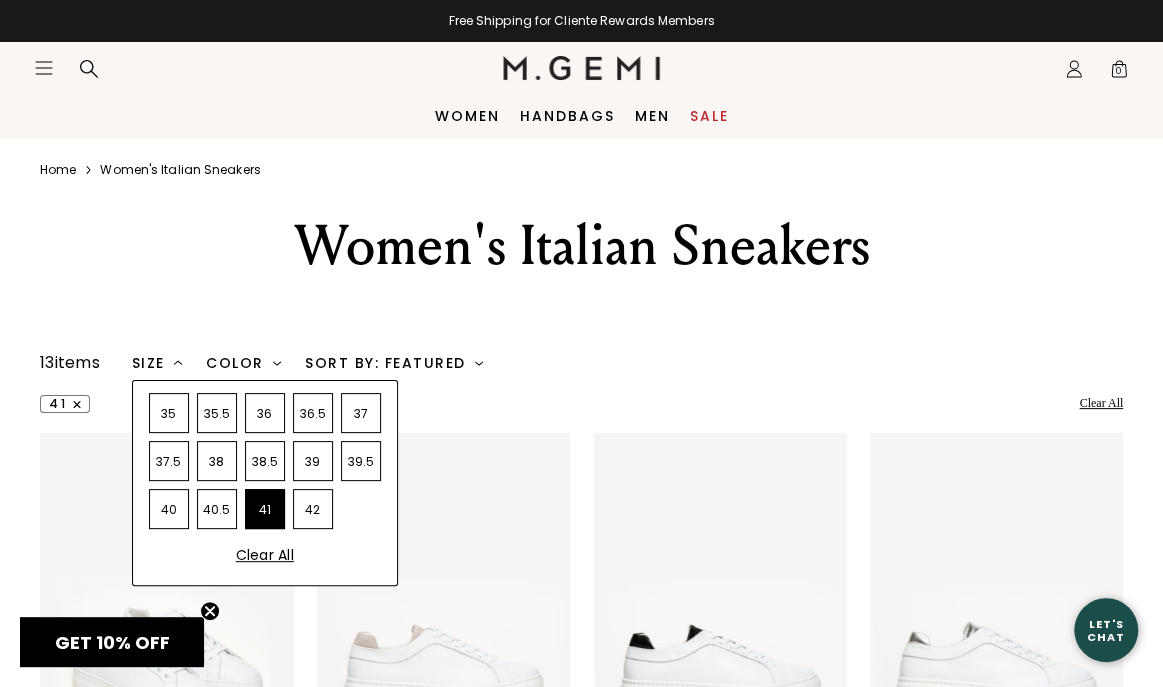 click on "42" at bounding box center [313, 509] 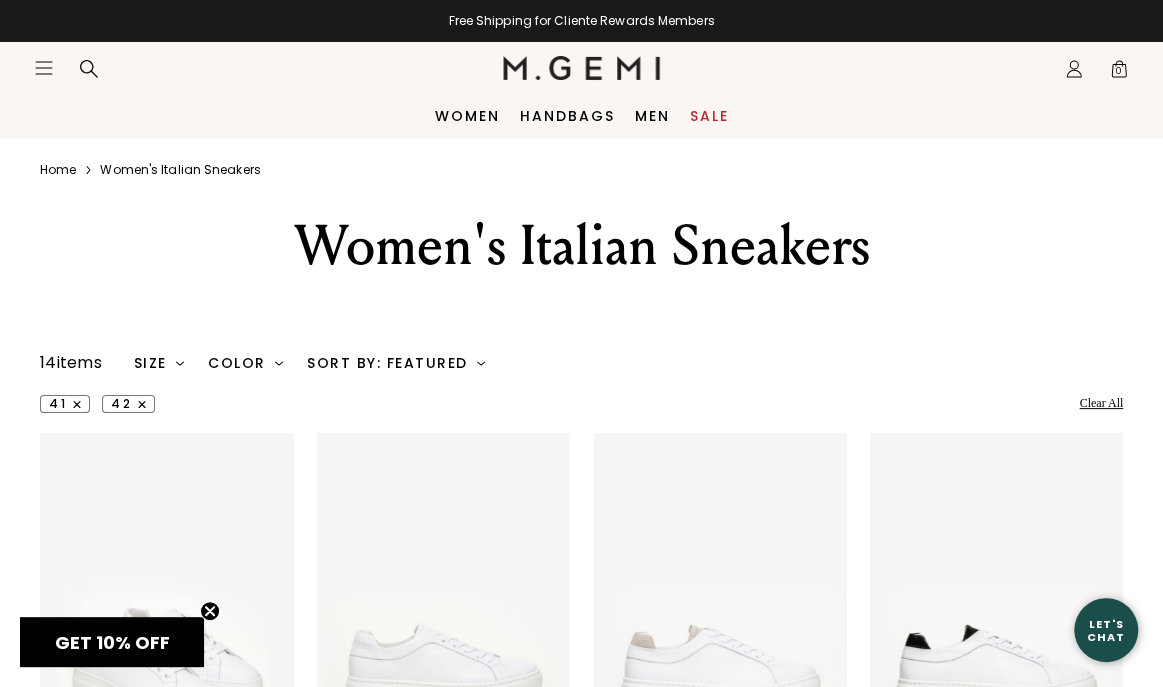 click on "Home
Icons/8x8/chevron-right
Women's italian sneakers
Women's Italian Sneakers" at bounding box center [581, 1294] 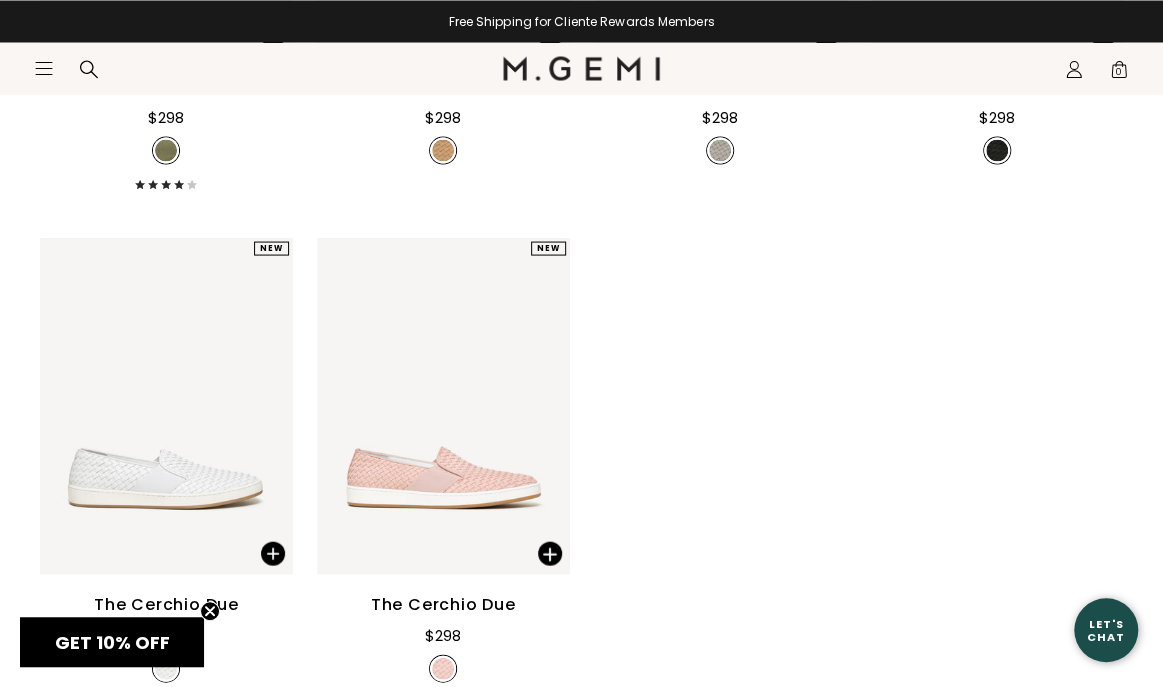 scroll, scrollTop: 1768, scrollLeft: 0, axis: vertical 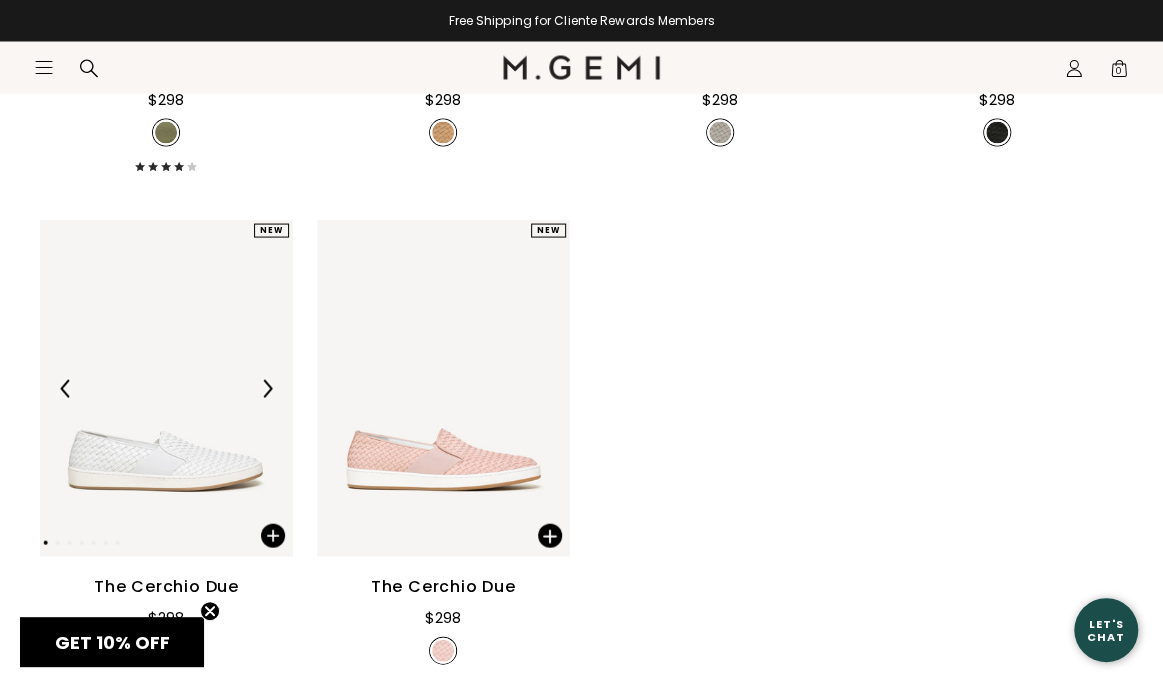 click at bounding box center (166, 388) 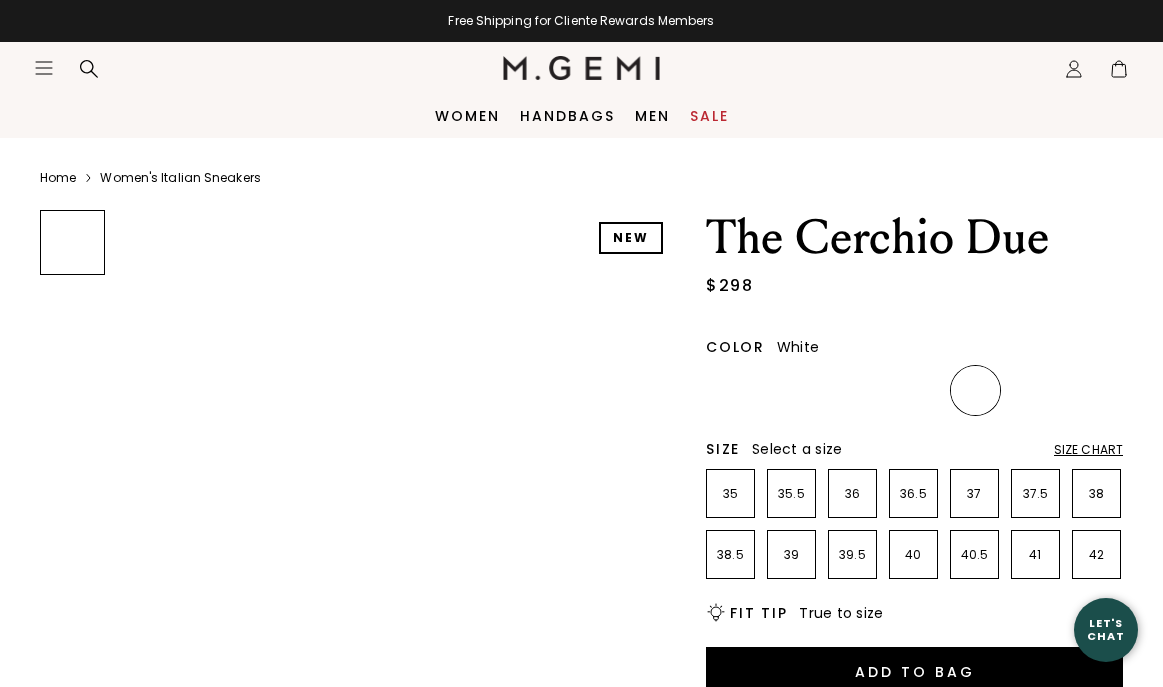 scroll, scrollTop: 0, scrollLeft: 0, axis: both 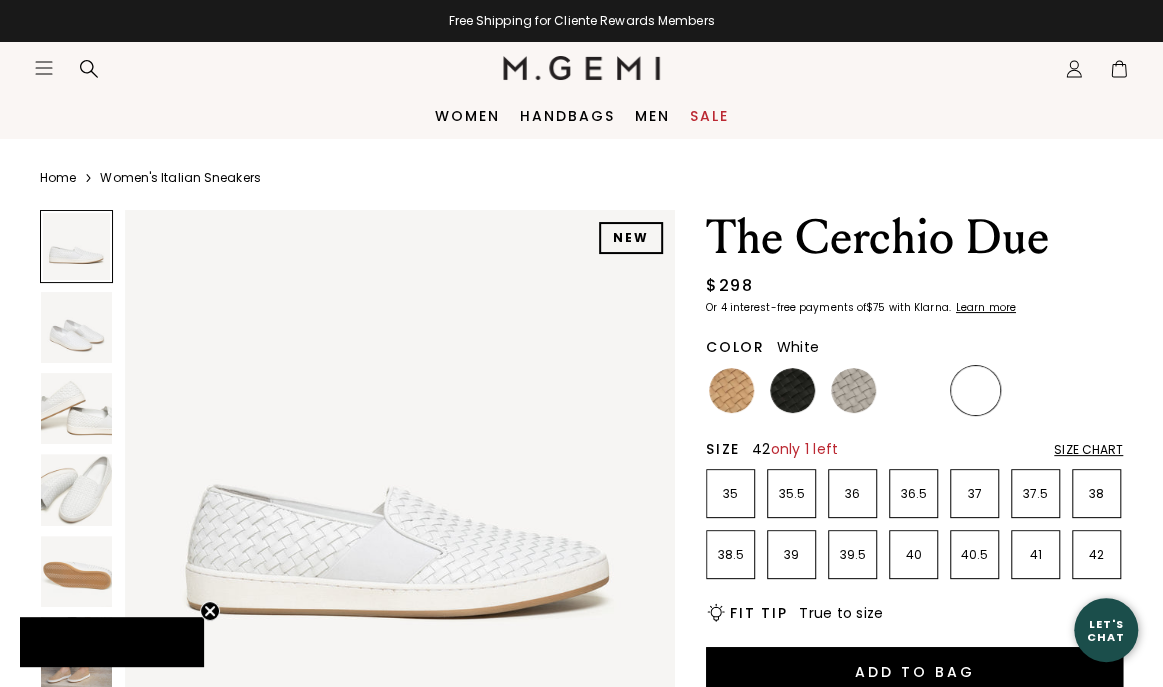 click on "42" at bounding box center [1096, 555] 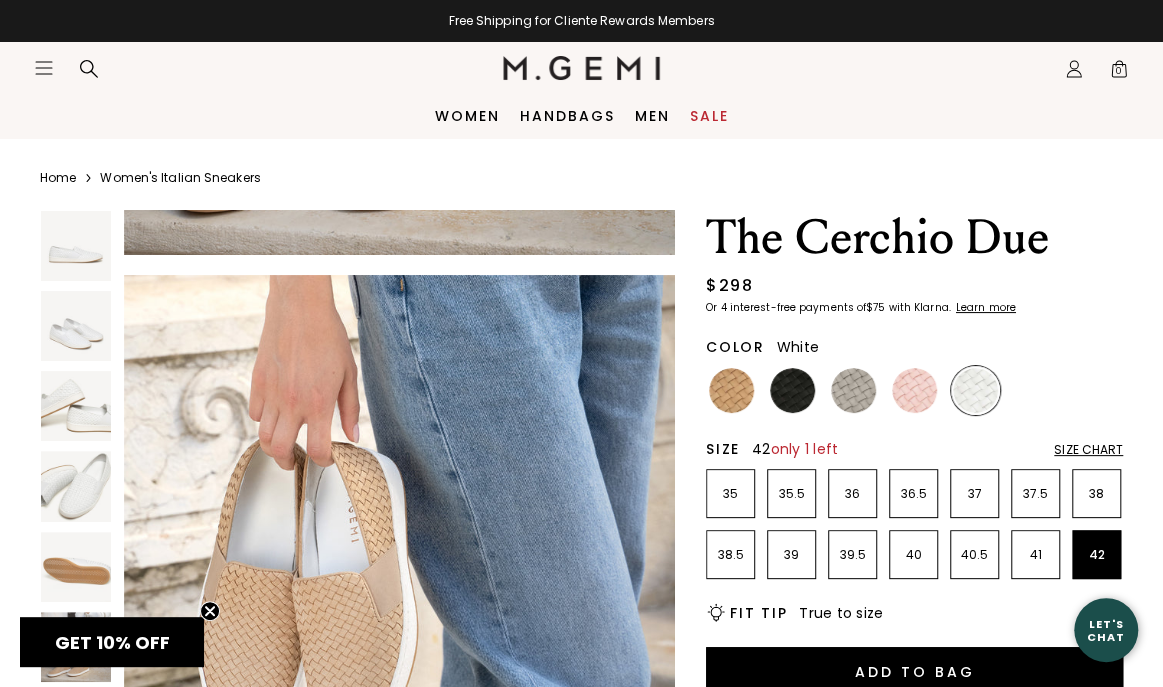 scroll, scrollTop: 3479, scrollLeft: 0, axis: vertical 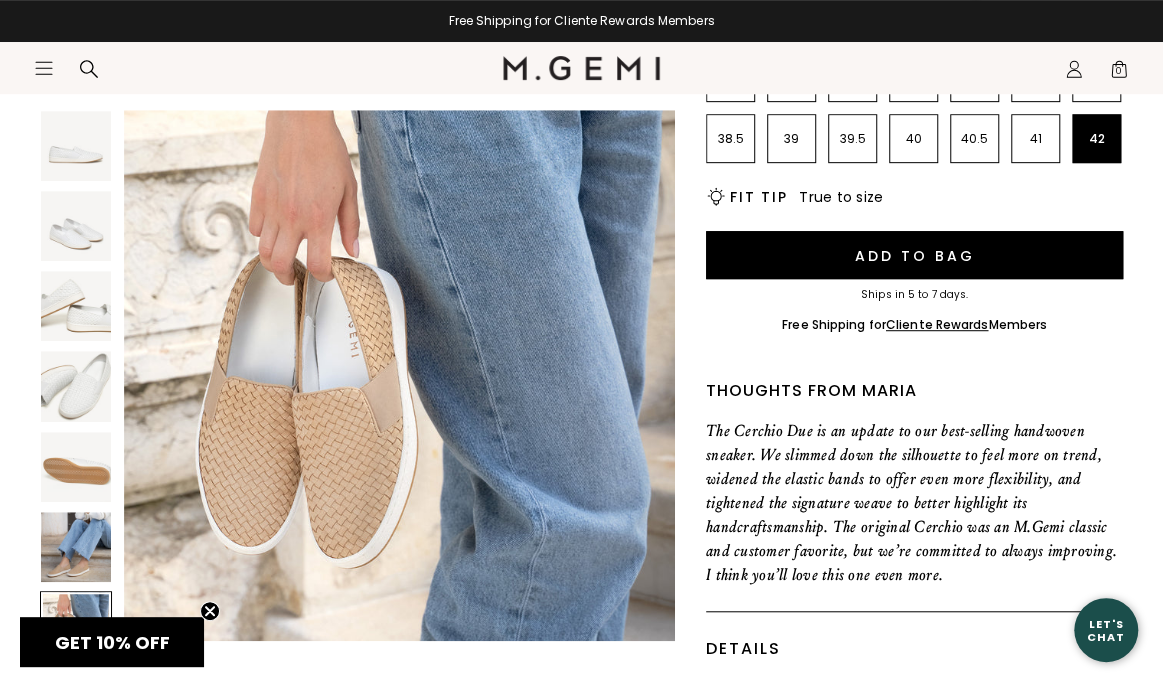 click at bounding box center (76, 386) 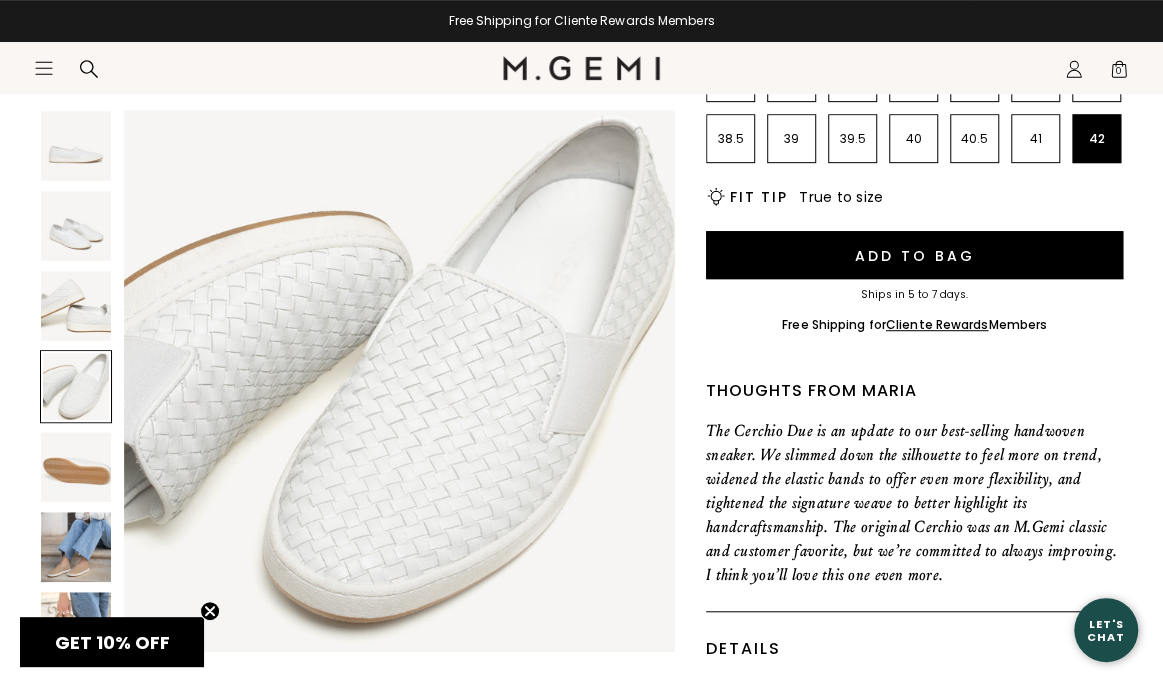 scroll, scrollTop: 1720, scrollLeft: 0, axis: vertical 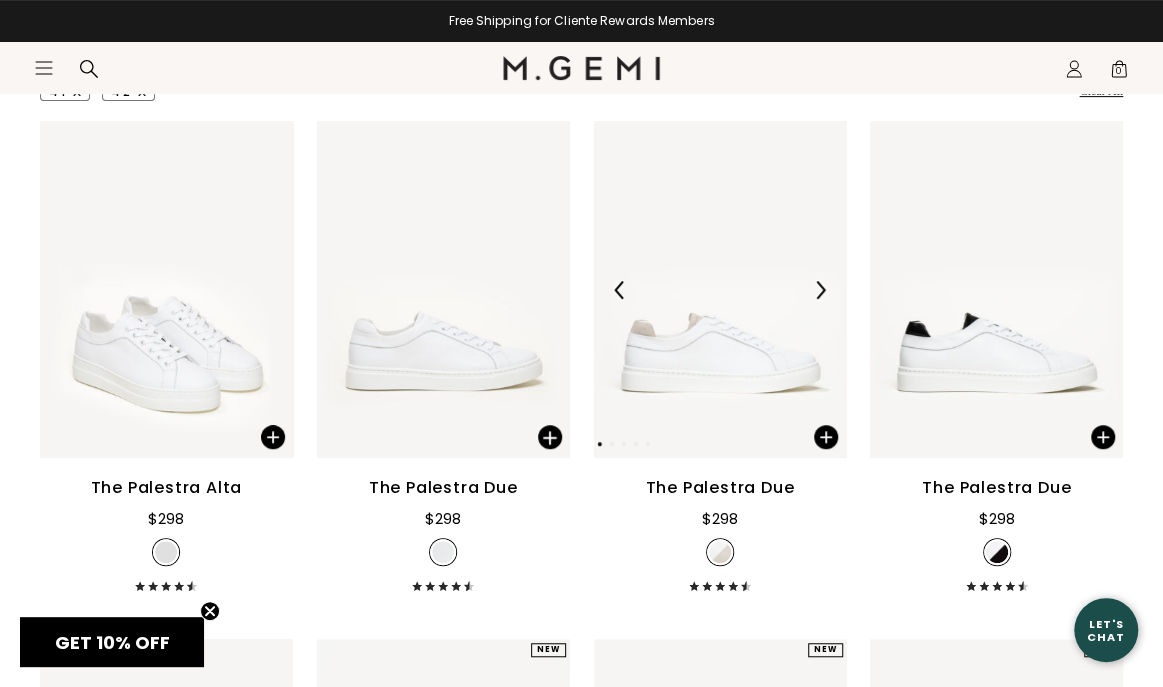 click at bounding box center [820, 290] 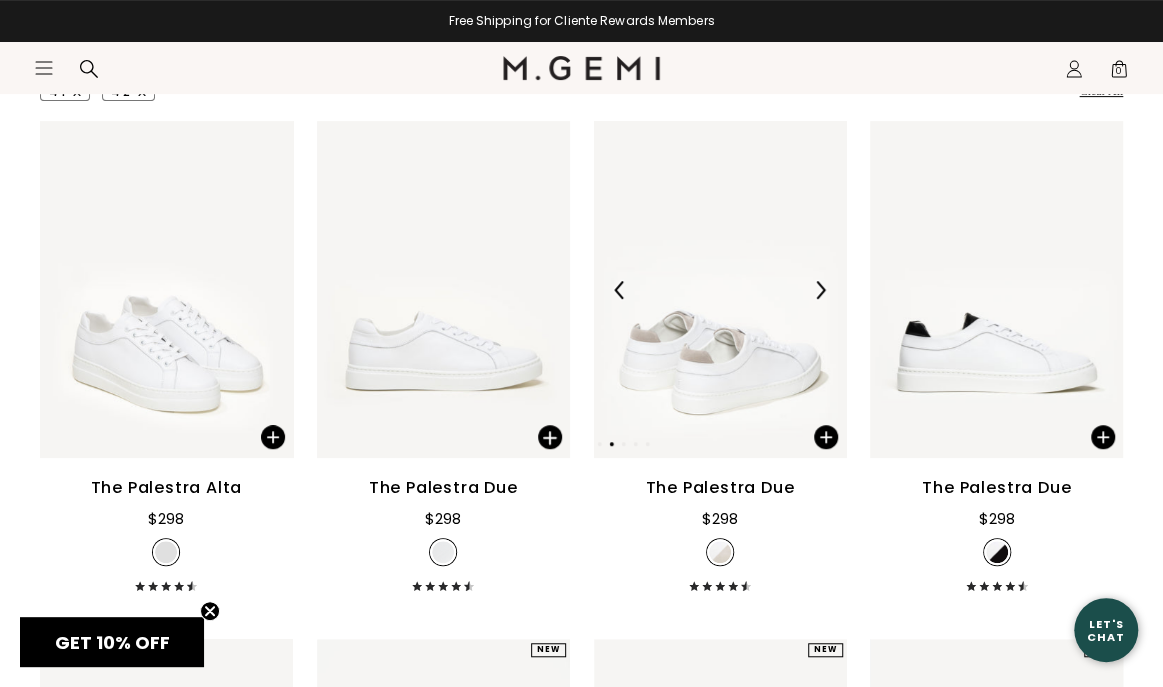 click at bounding box center [820, 290] 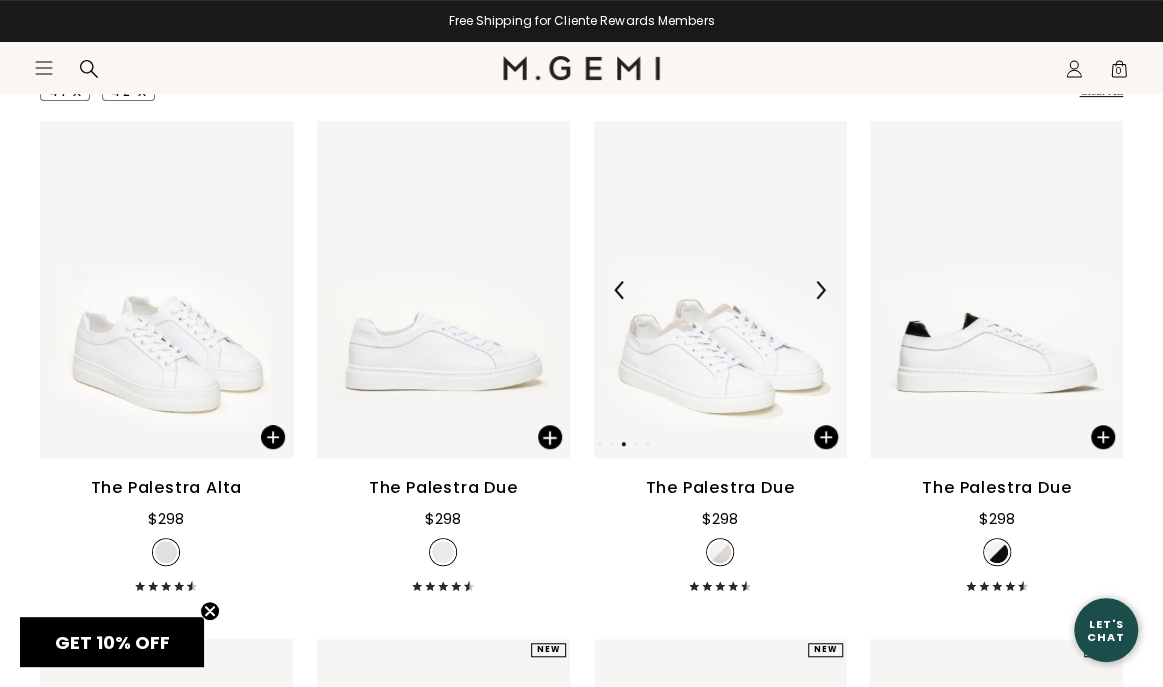 click at bounding box center [820, 290] 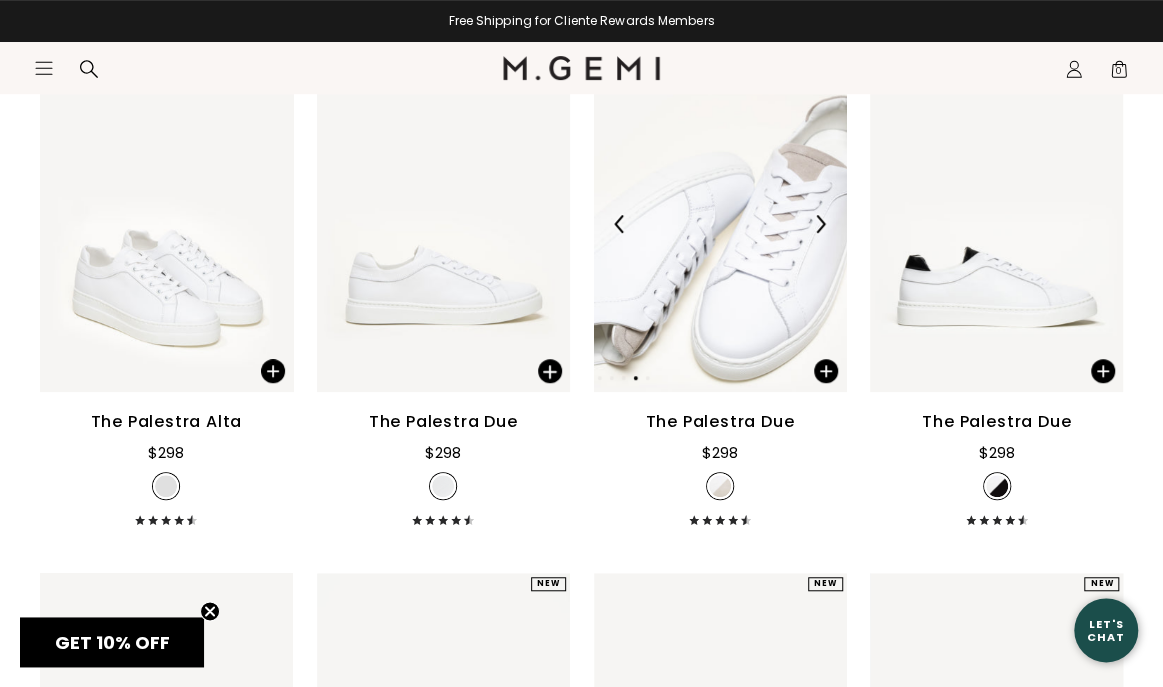 scroll, scrollTop: 416, scrollLeft: 0, axis: vertical 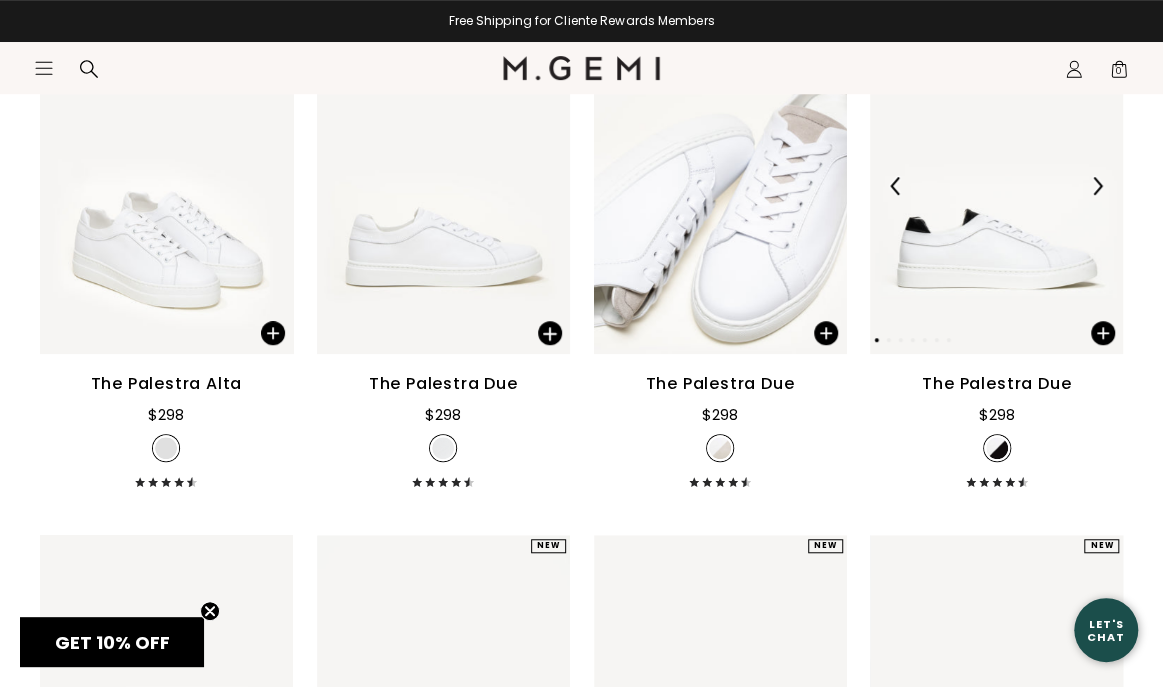 click at bounding box center [1097, 186] 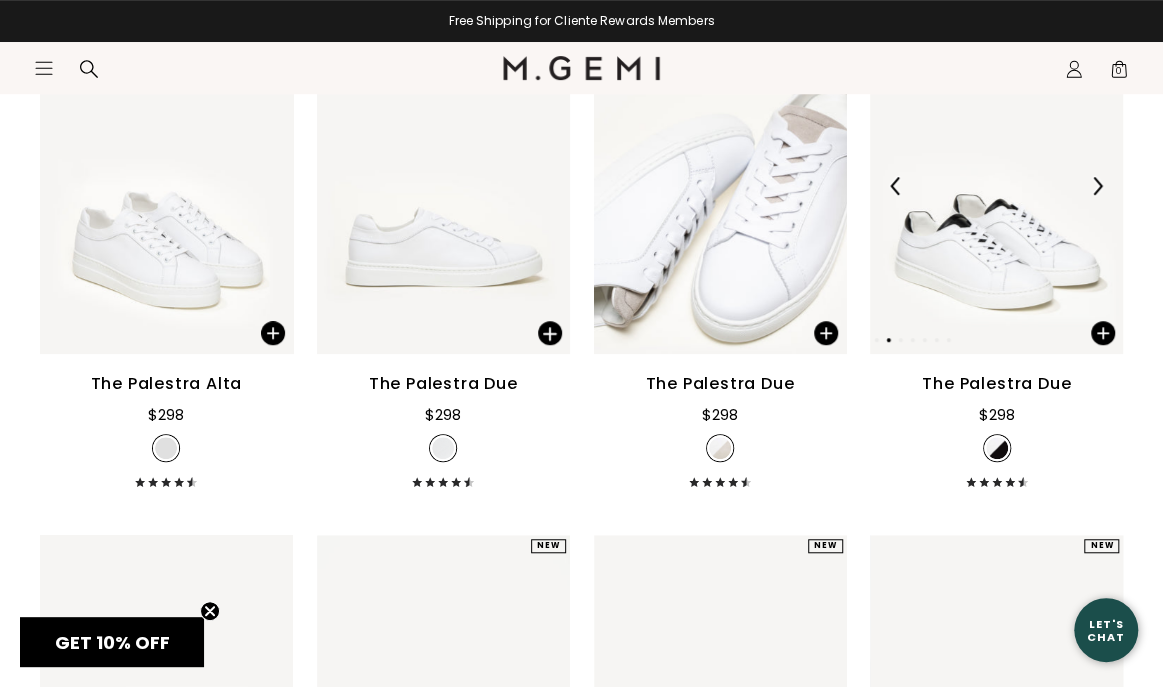 click at bounding box center (1097, 186) 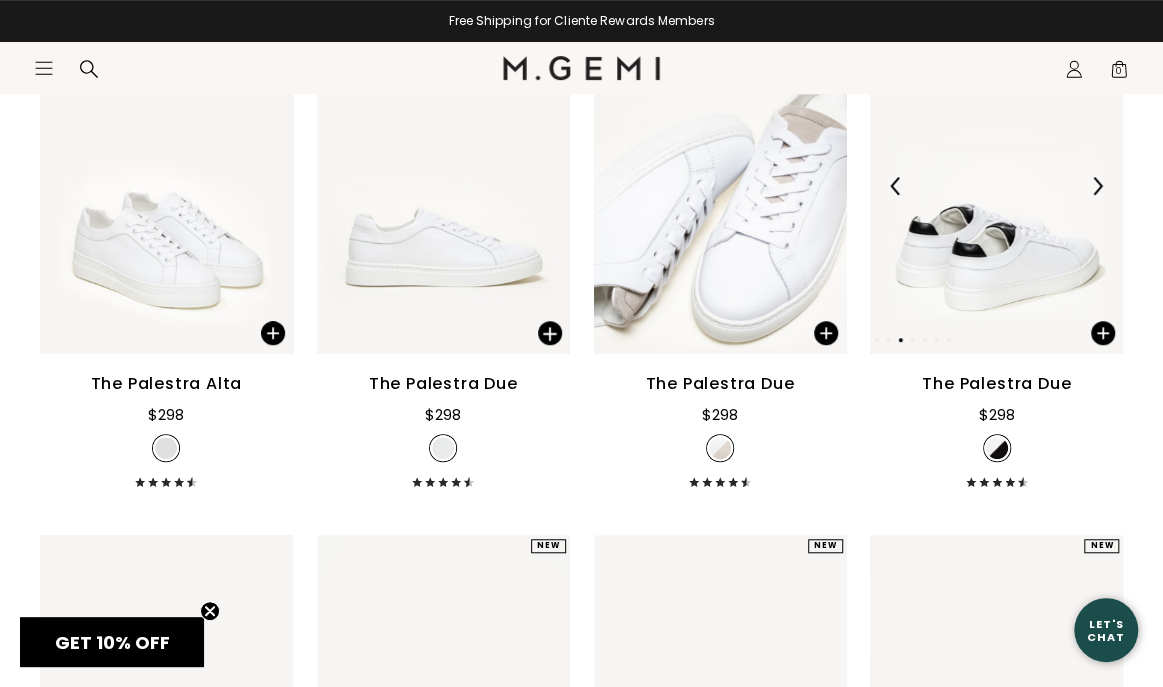 click at bounding box center (1097, 186) 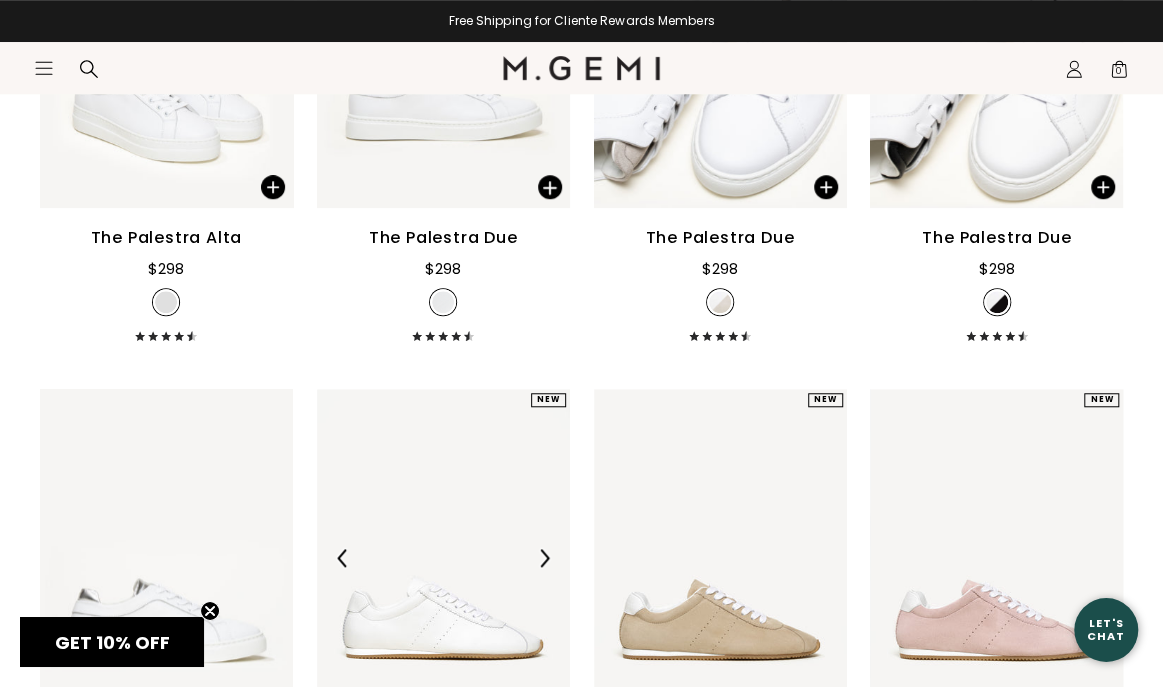 scroll, scrollTop: 832, scrollLeft: 0, axis: vertical 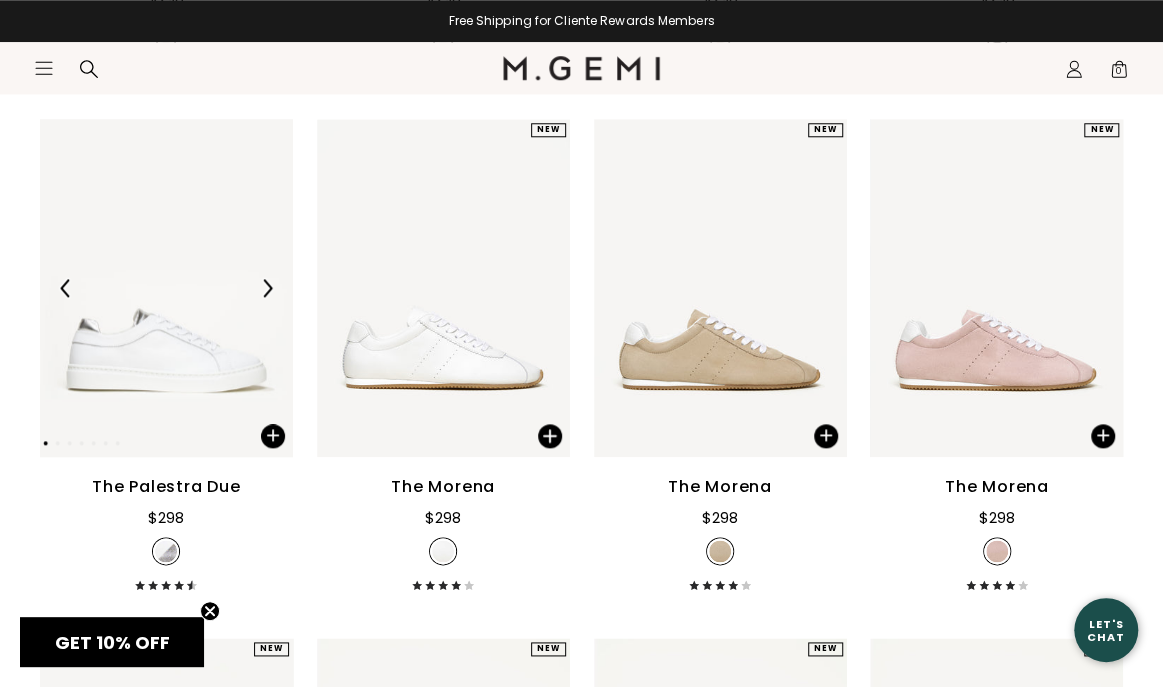 click at bounding box center [267, 288] 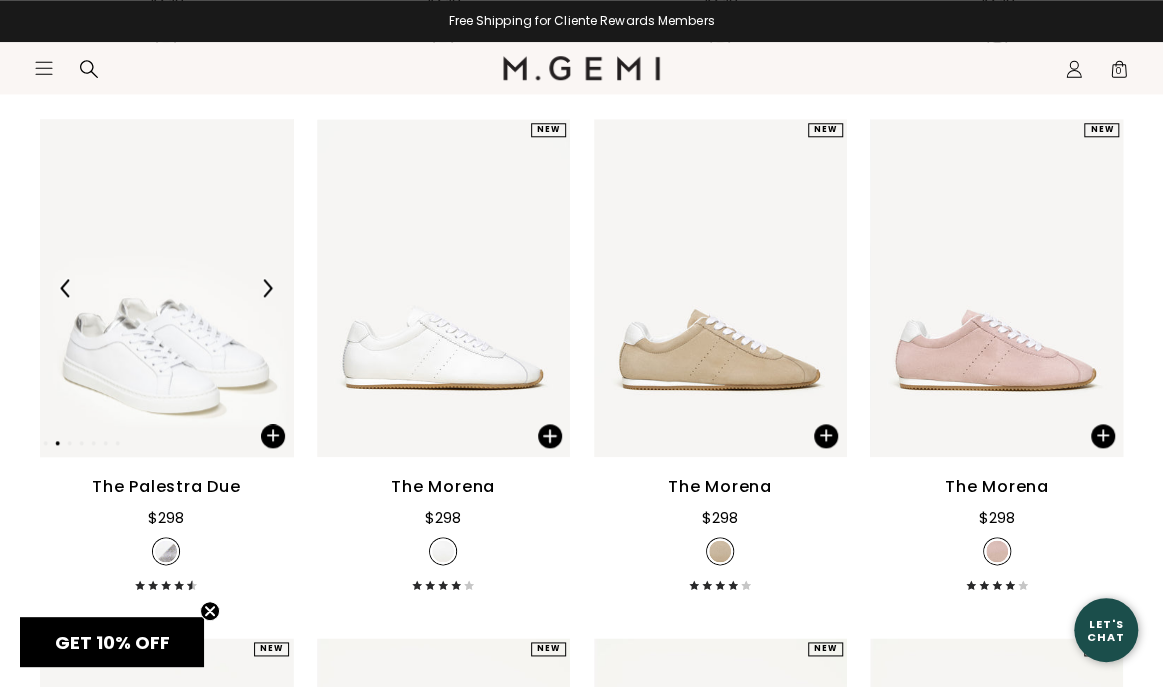 click at bounding box center (267, 288) 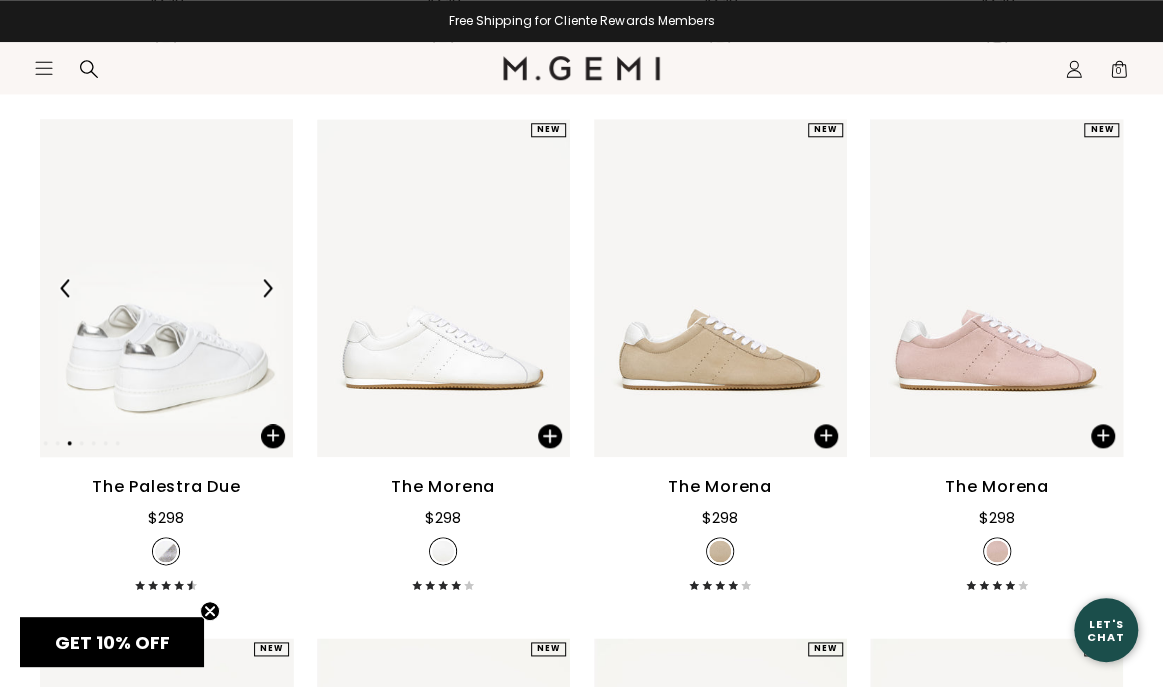 click at bounding box center [267, 288] 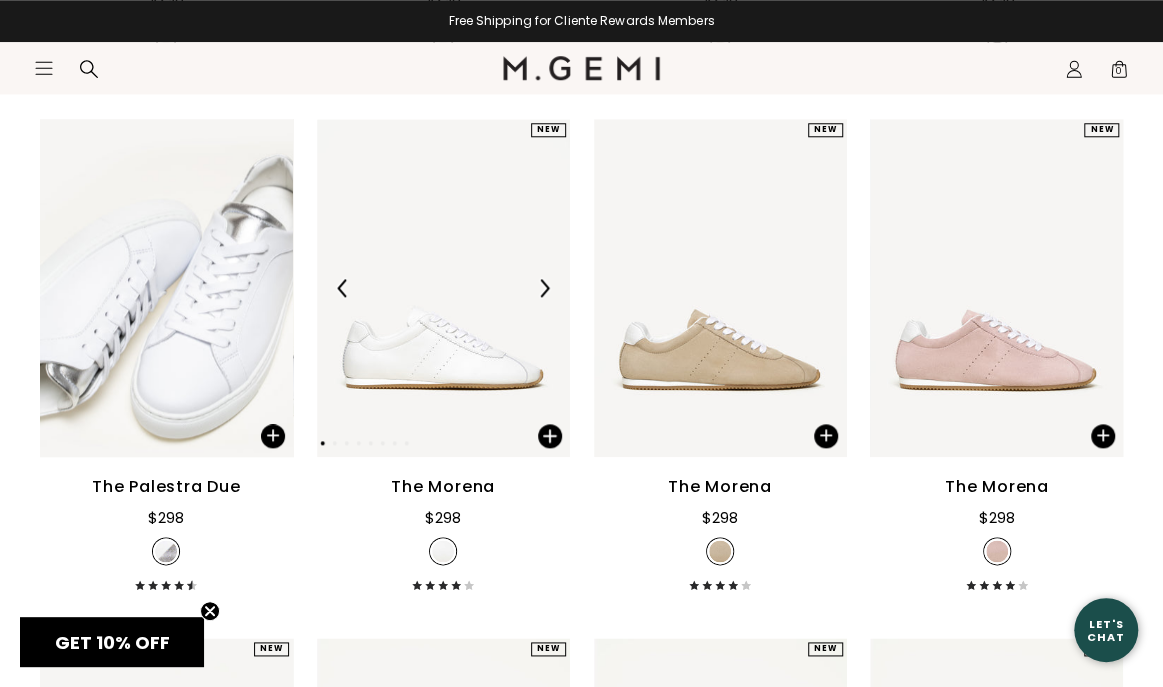 click at bounding box center (544, 288) 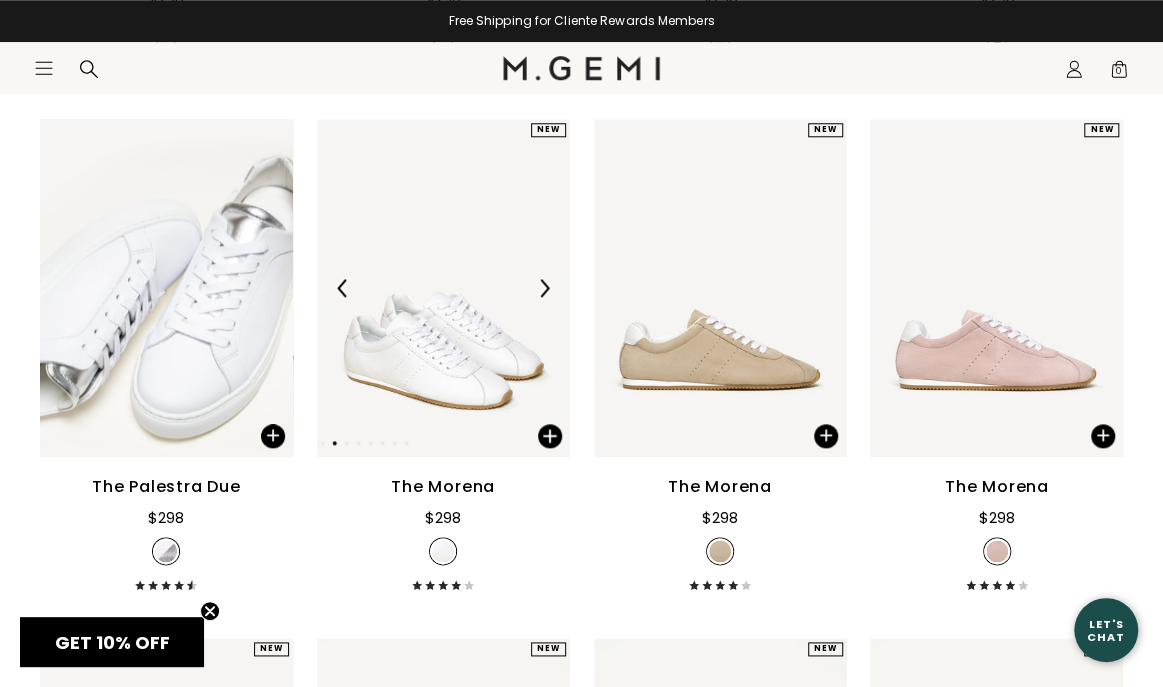 click at bounding box center (544, 288) 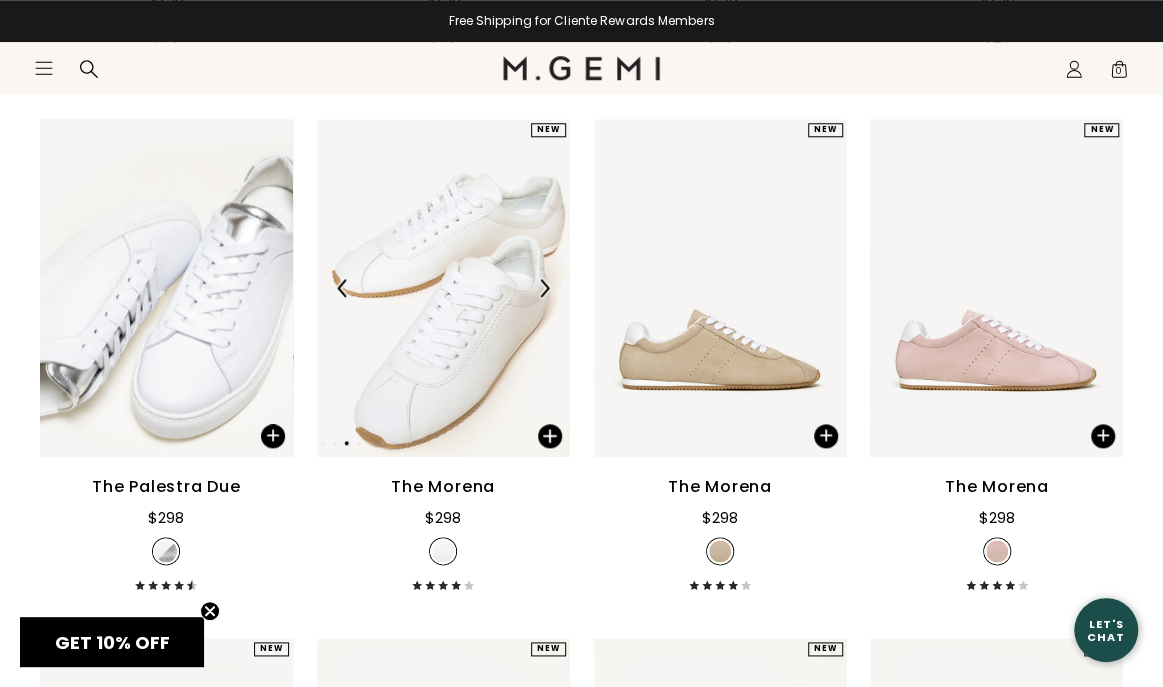 click at bounding box center (544, 288) 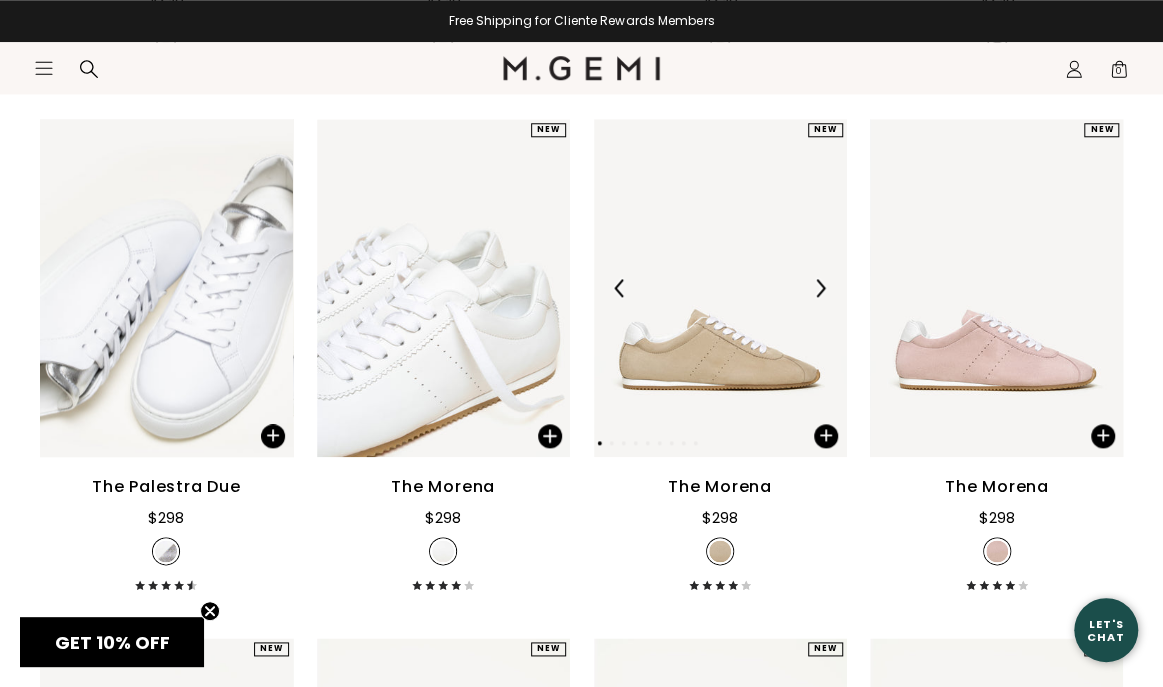 click at bounding box center [820, 288] 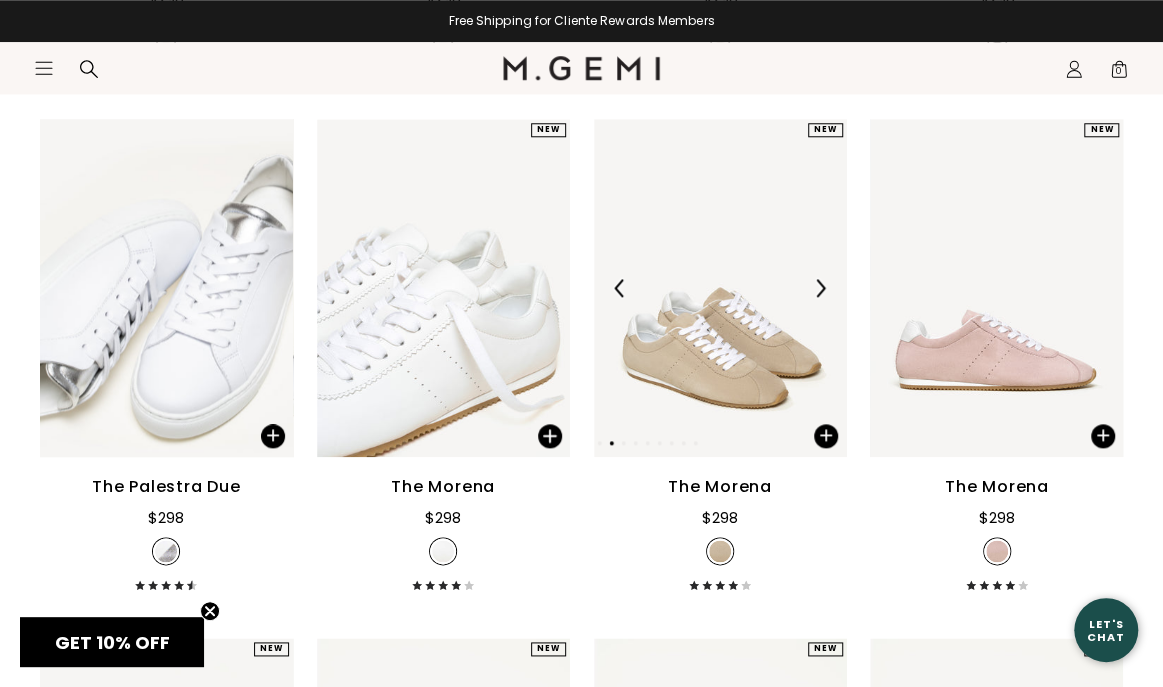 click at bounding box center [820, 288] 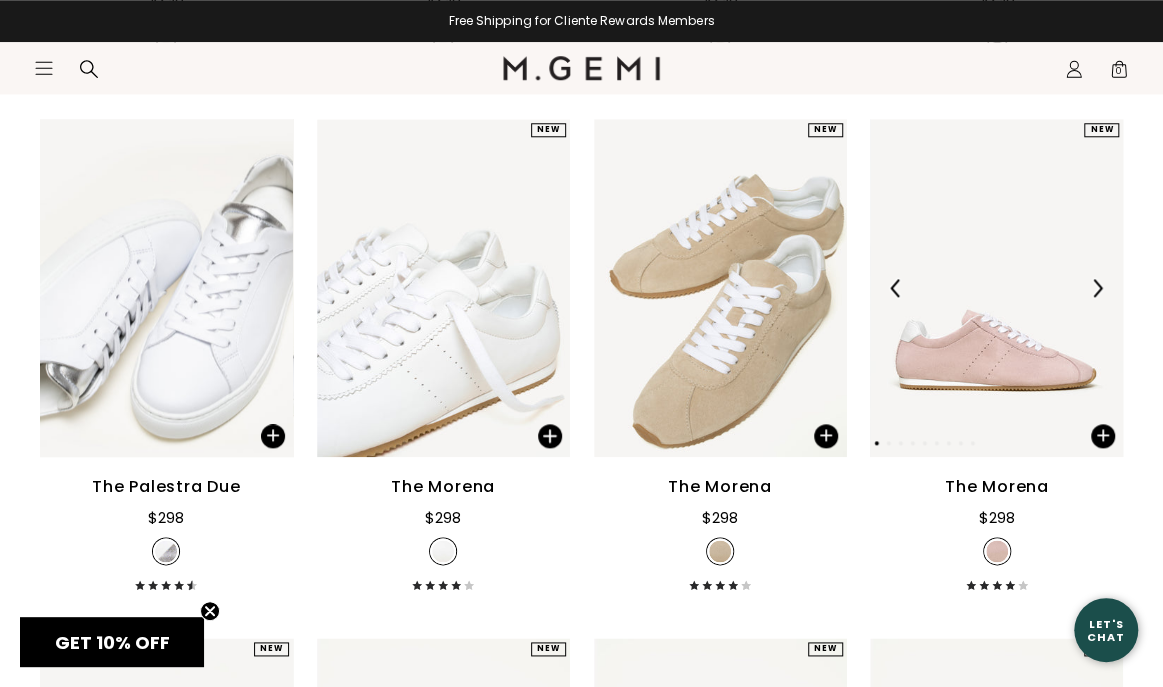 click at bounding box center (1097, 288) 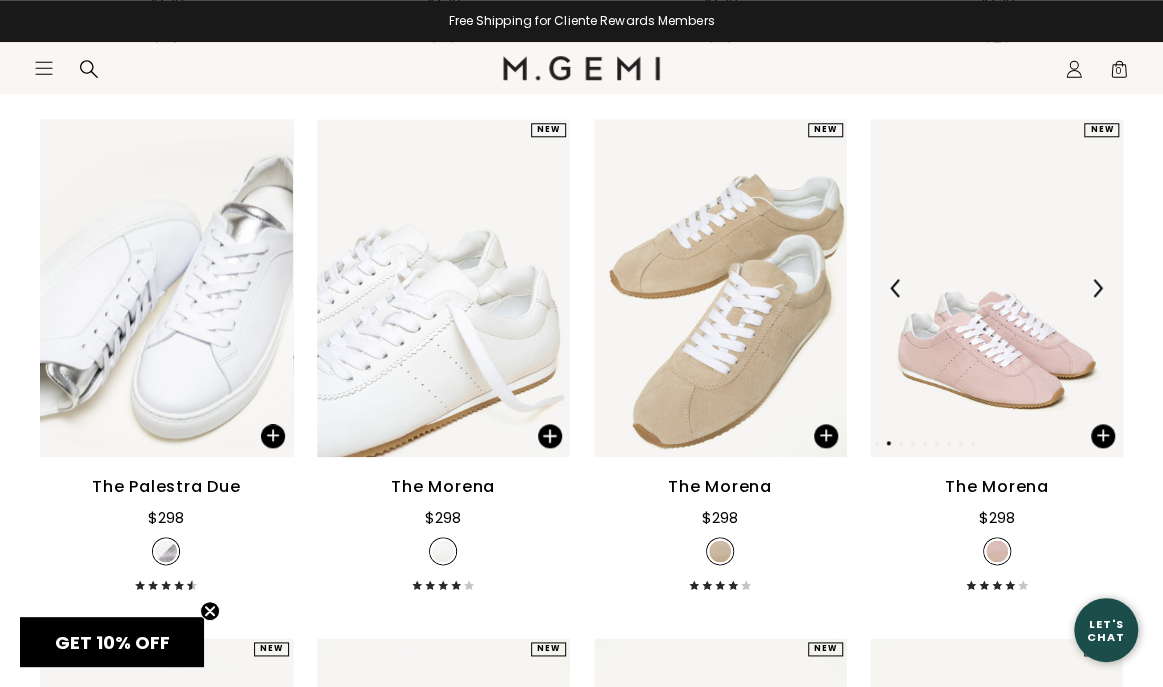 click at bounding box center (1097, 288) 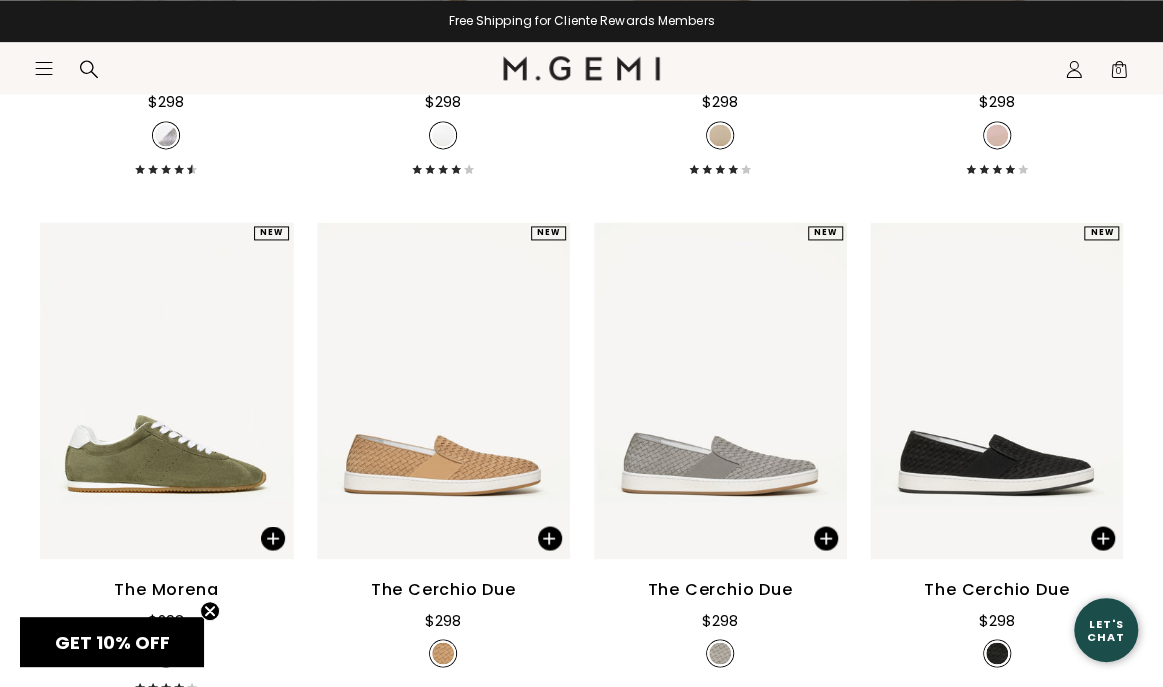 scroll, scrollTop: 1560, scrollLeft: 0, axis: vertical 